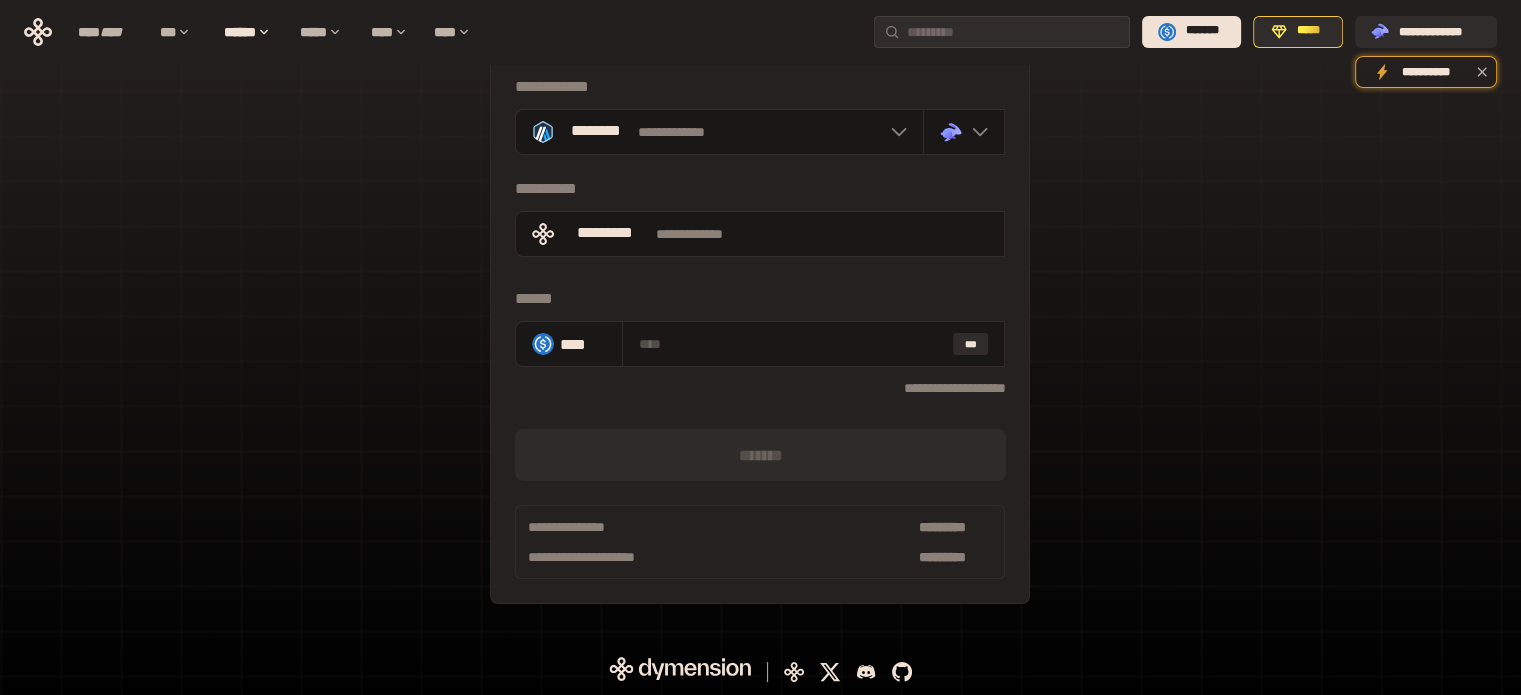 scroll, scrollTop: 0, scrollLeft: 0, axis: both 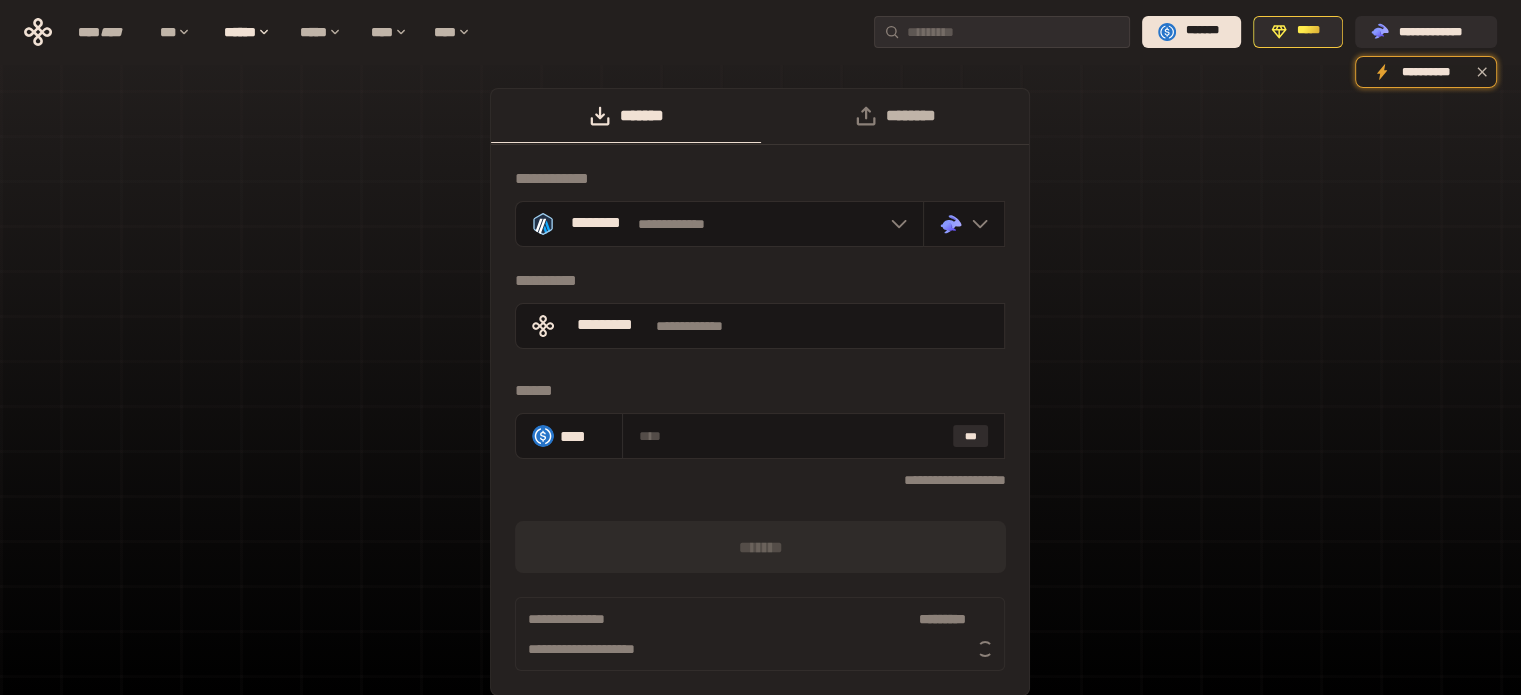 click 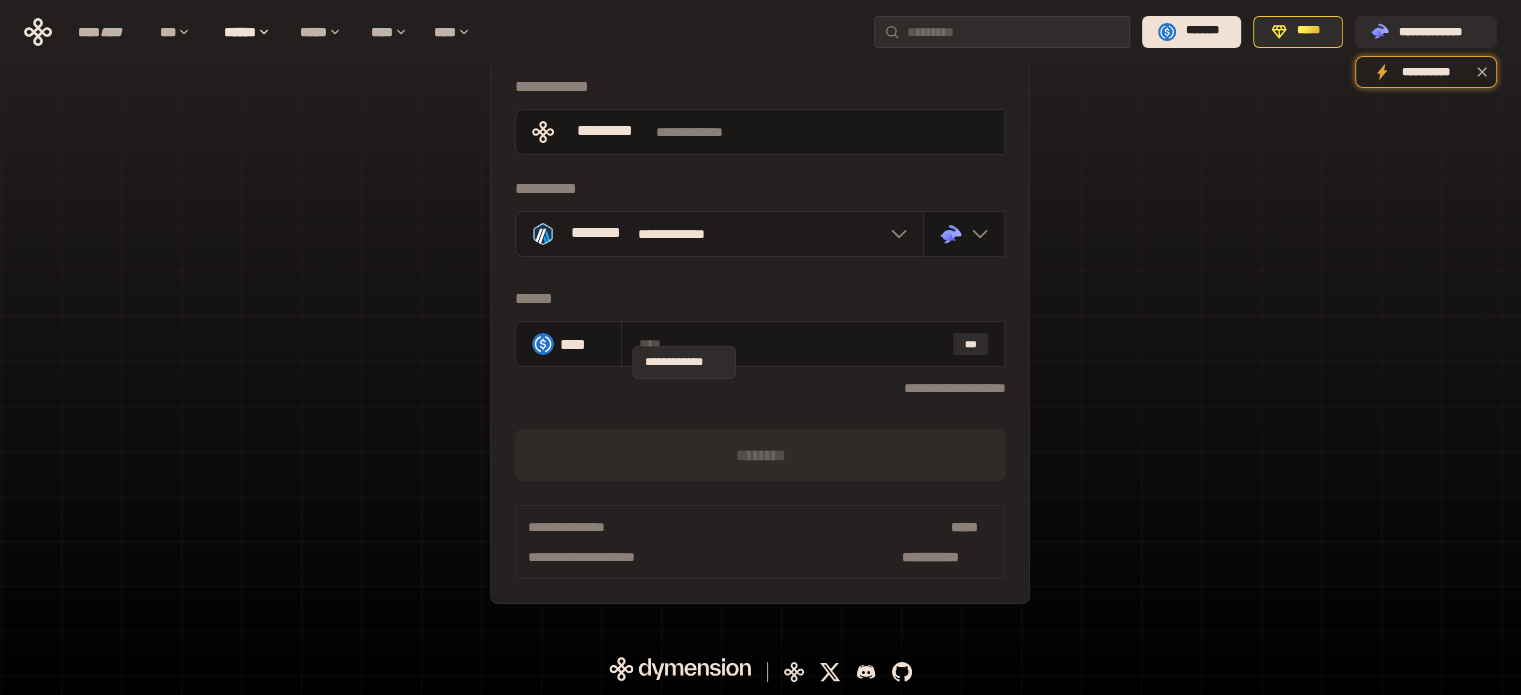 scroll, scrollTop: 0, scrollLeft: 0, axis: both 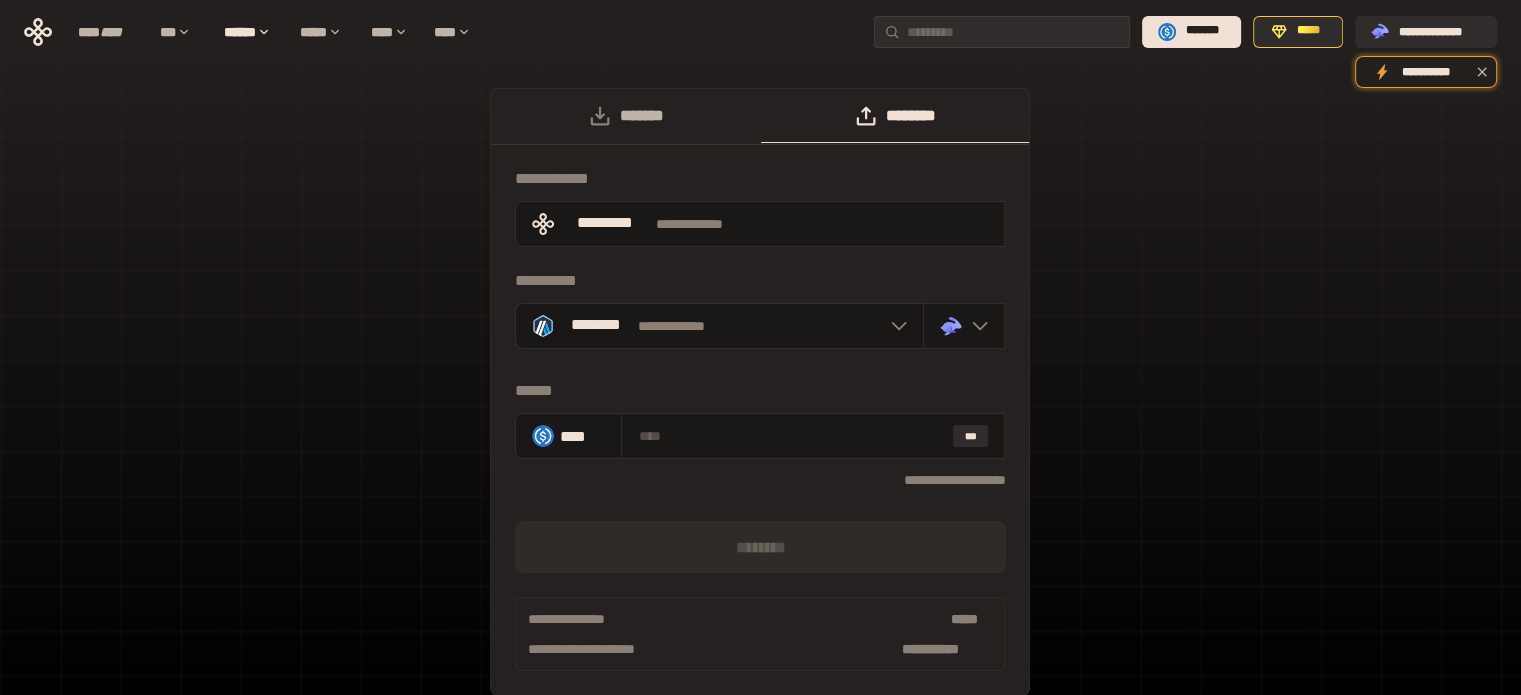 click on "*******" at bounding box center (625, 116) 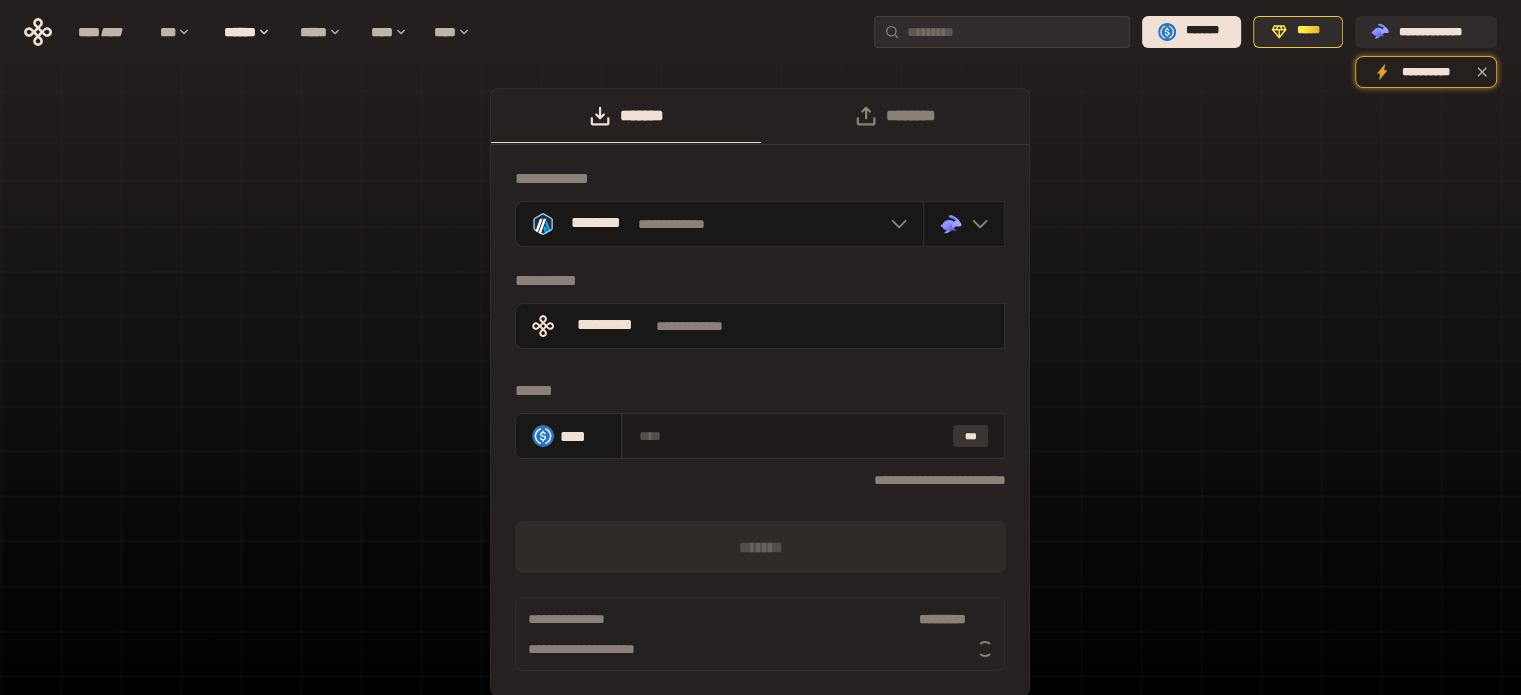 click on "***" at bounding box center (971, 436) 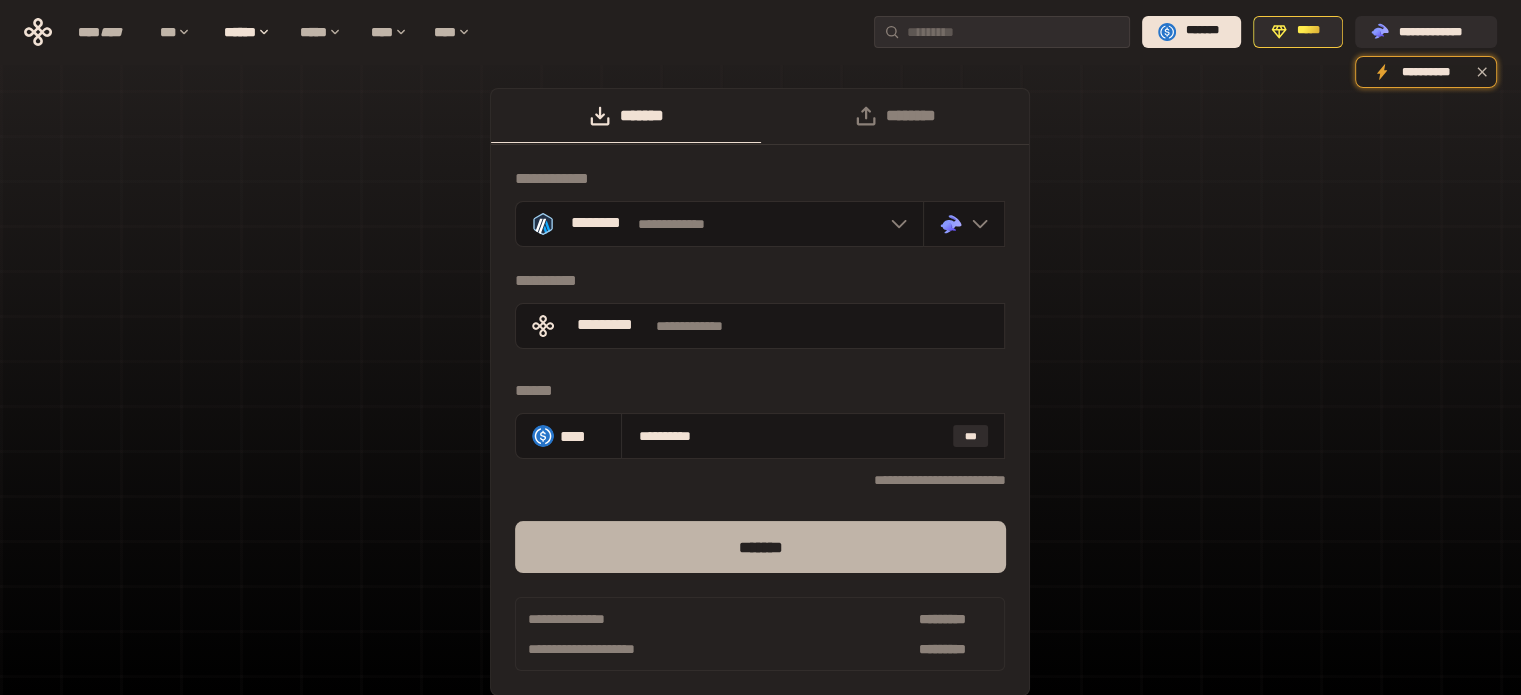 scroll, scrollTop: 92, scrollLeft: 0, axis: vertical 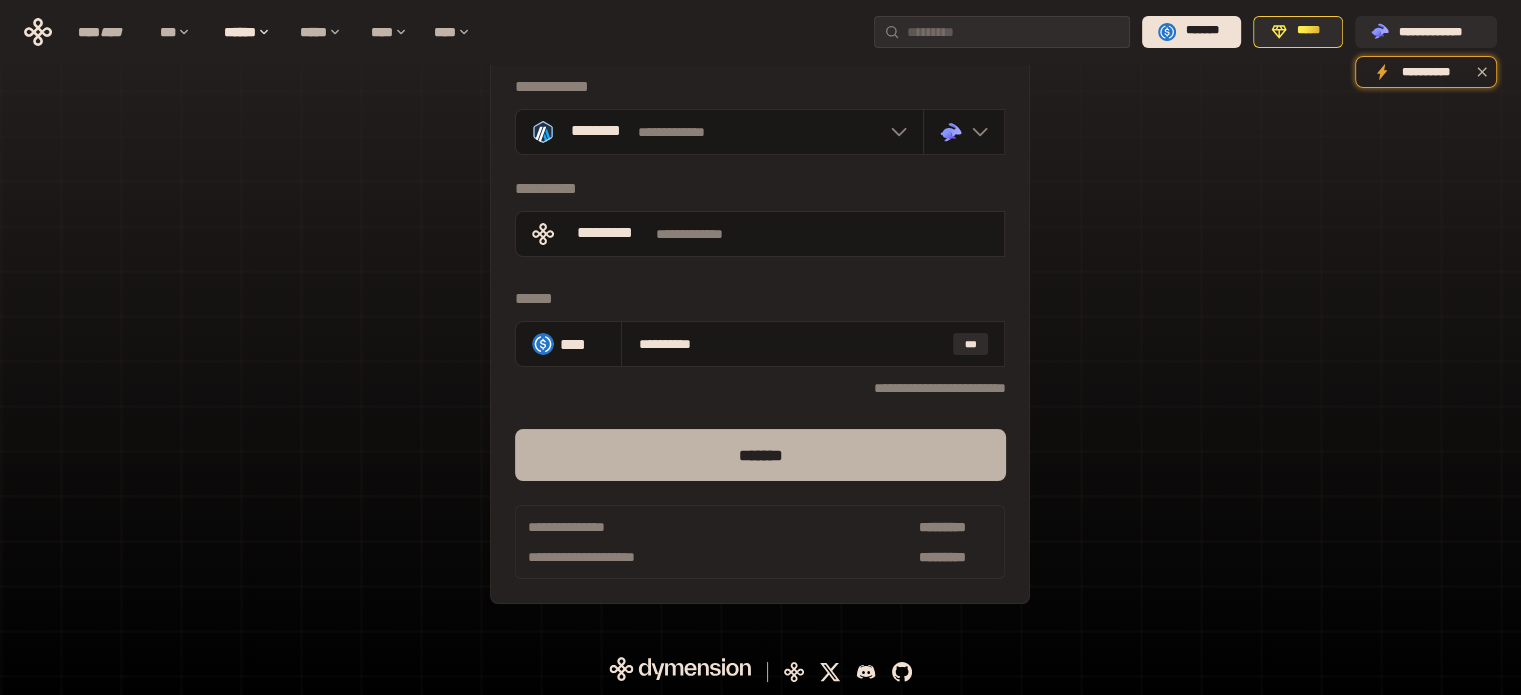 click on "*******" at bounding box center (760, 455) 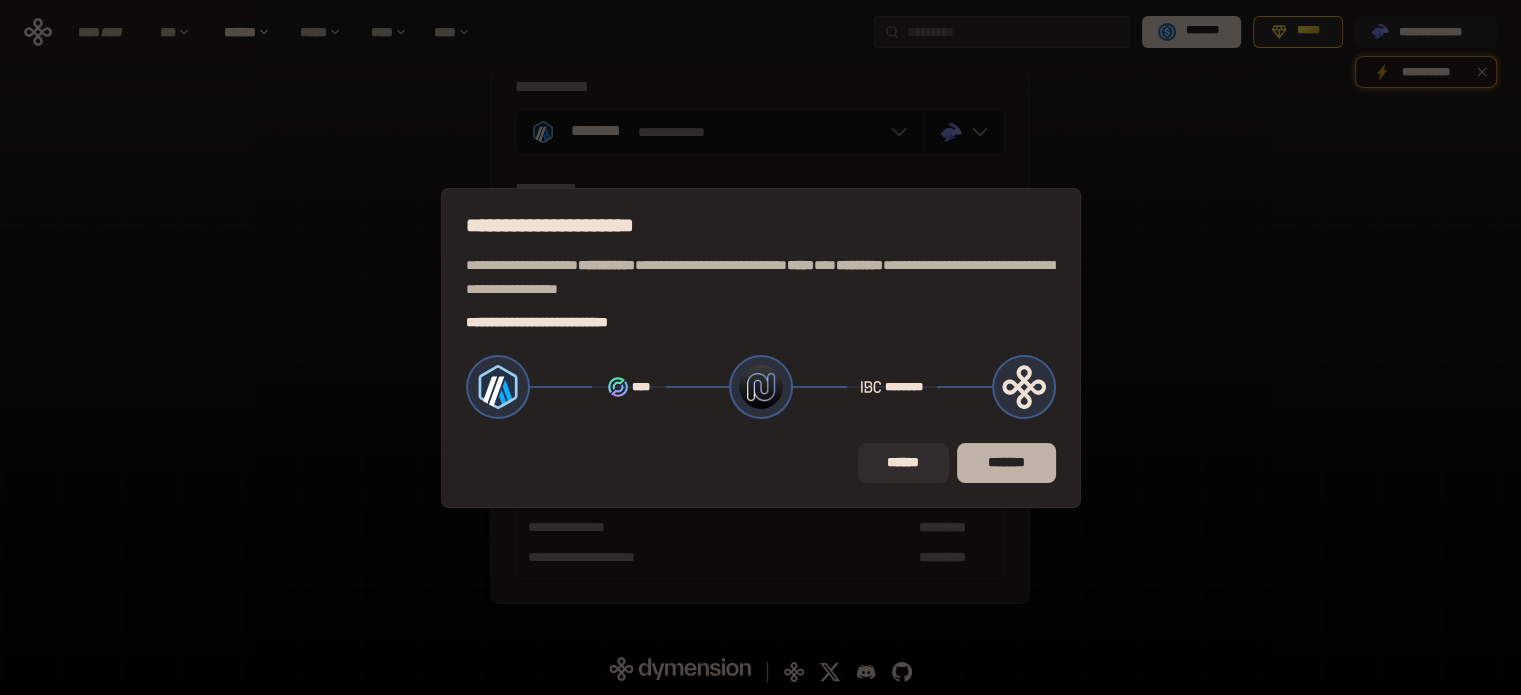 click on "*******" at bounding box center [1006, 463] 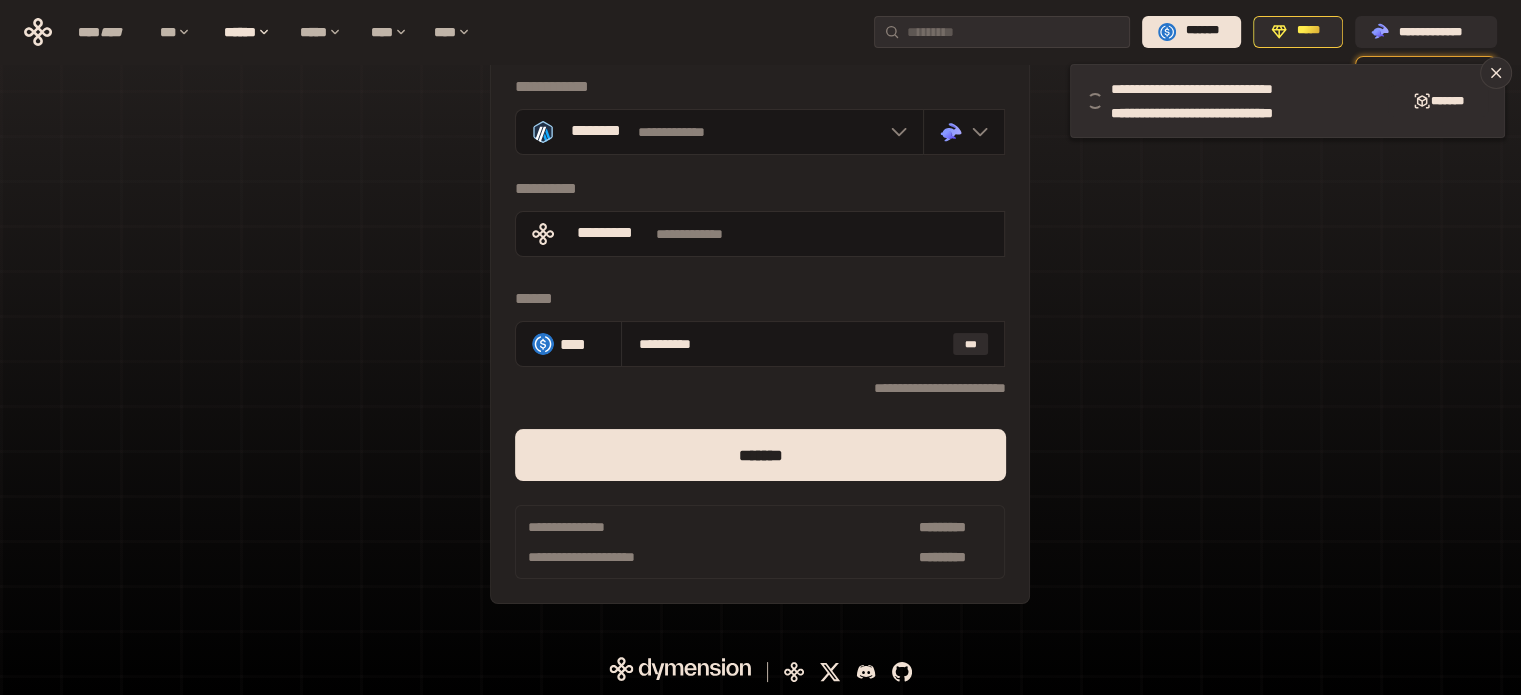 scroll, scrollTop: 0, scrollLeft: 0, axis: both 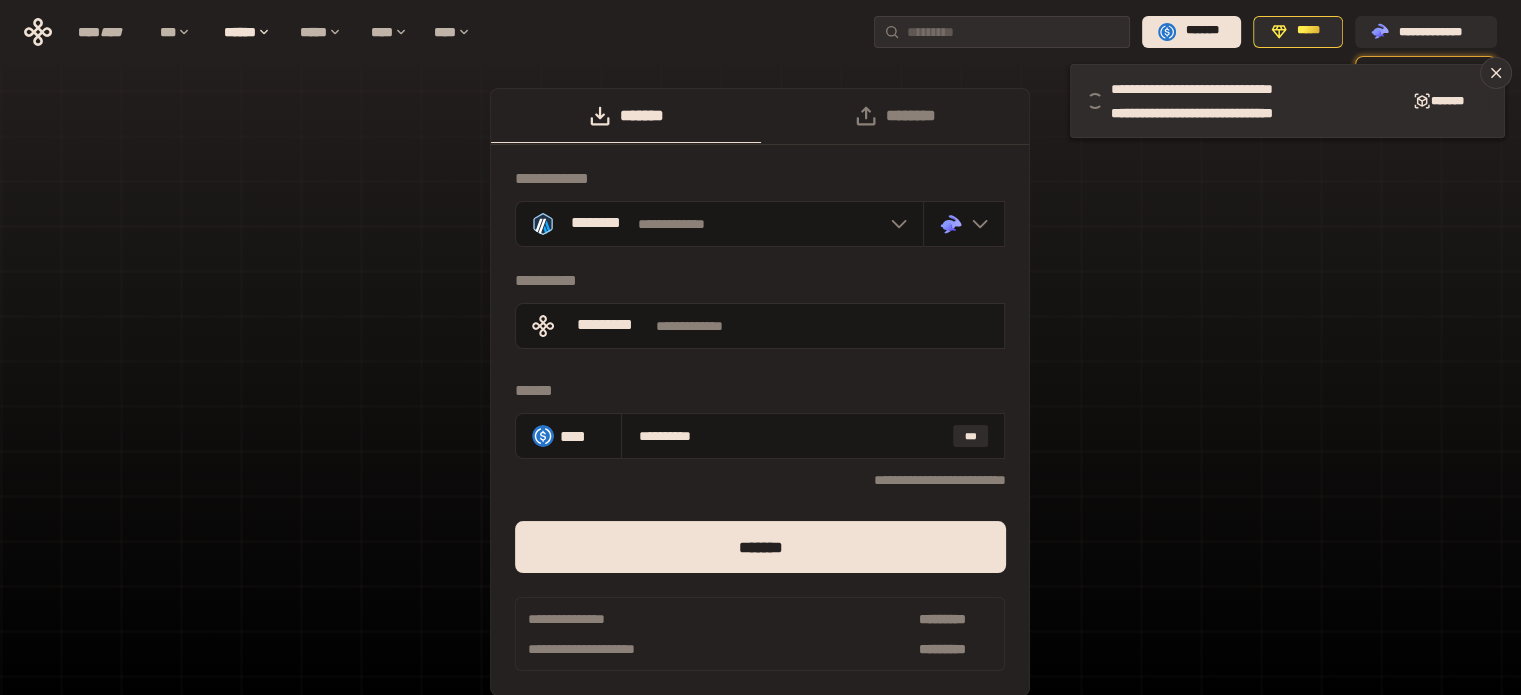 click on "**********" at bounding box center (760, 402) 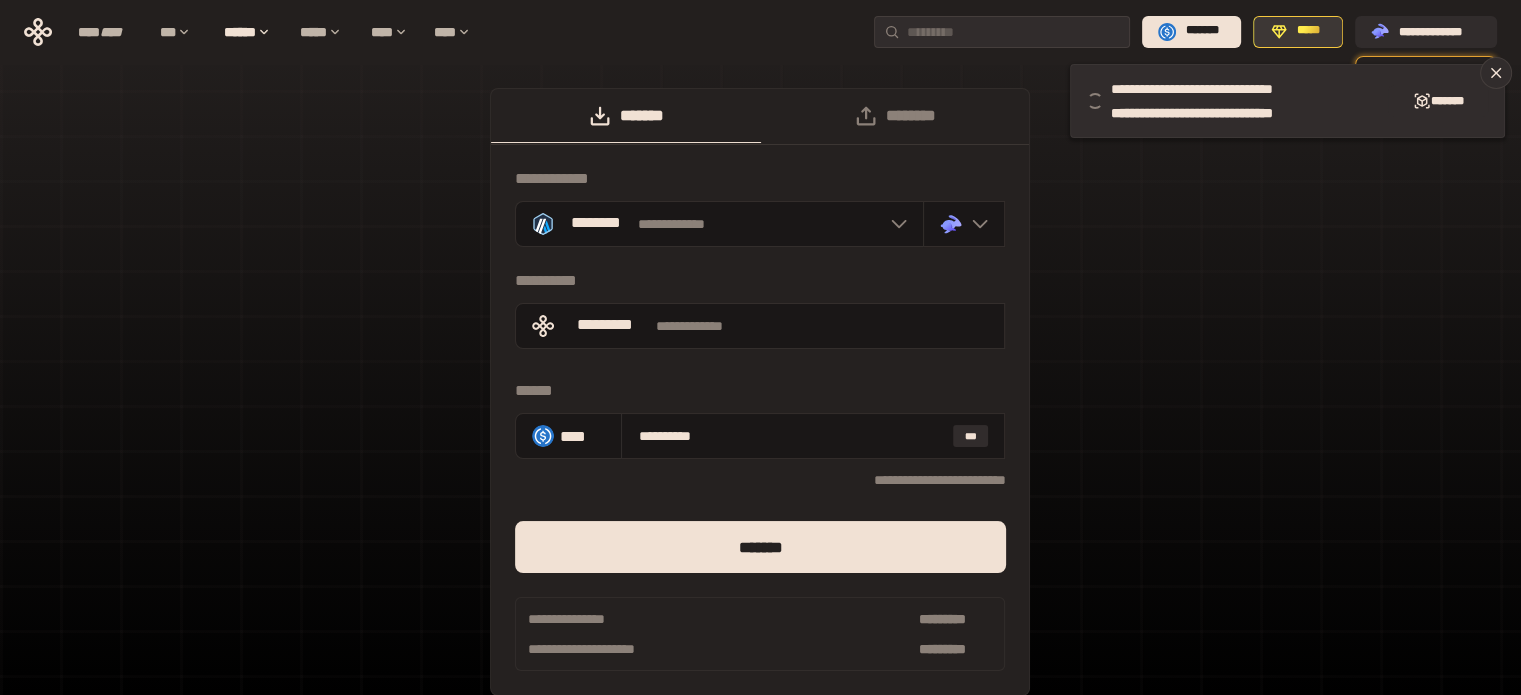 click on "*****" at bounding box center (1309, 31) 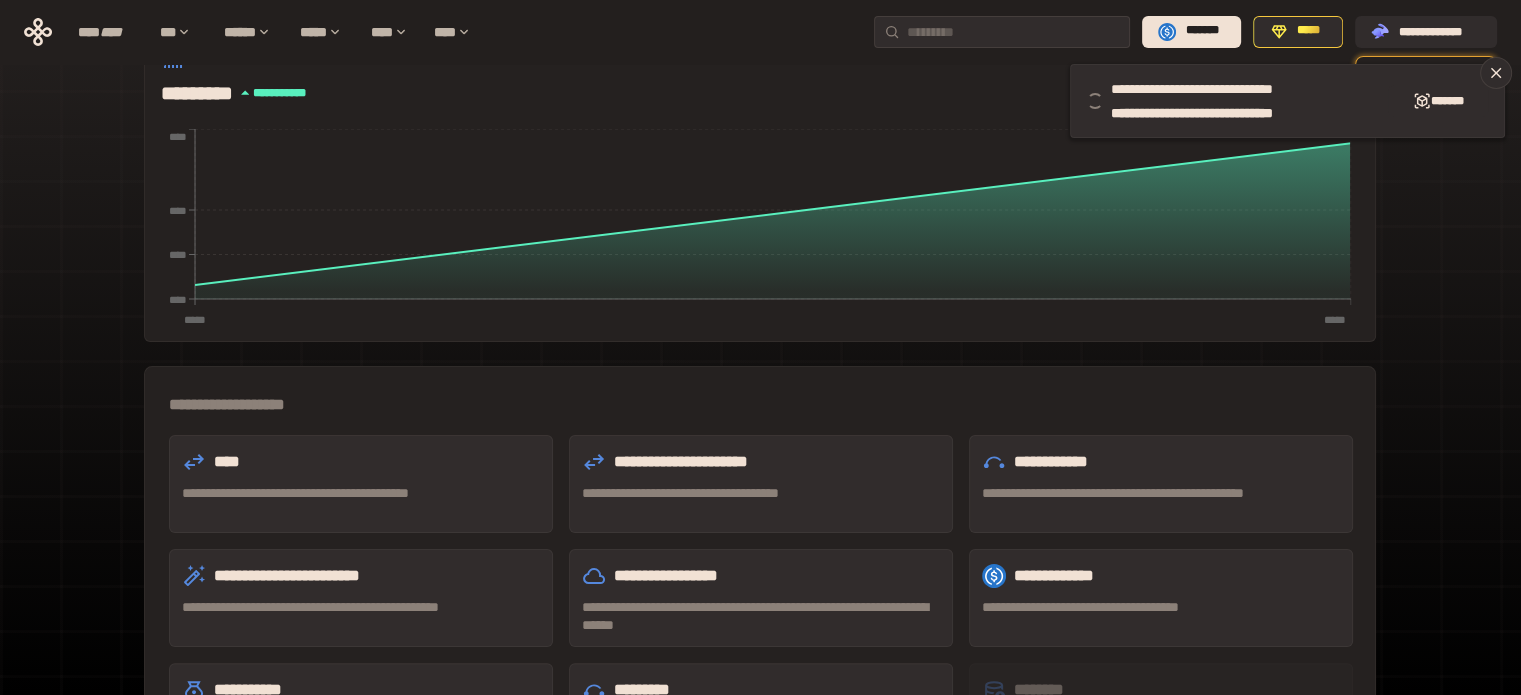 scroll, scrollTop: 400, scrollLeft: 0, axis: vertical 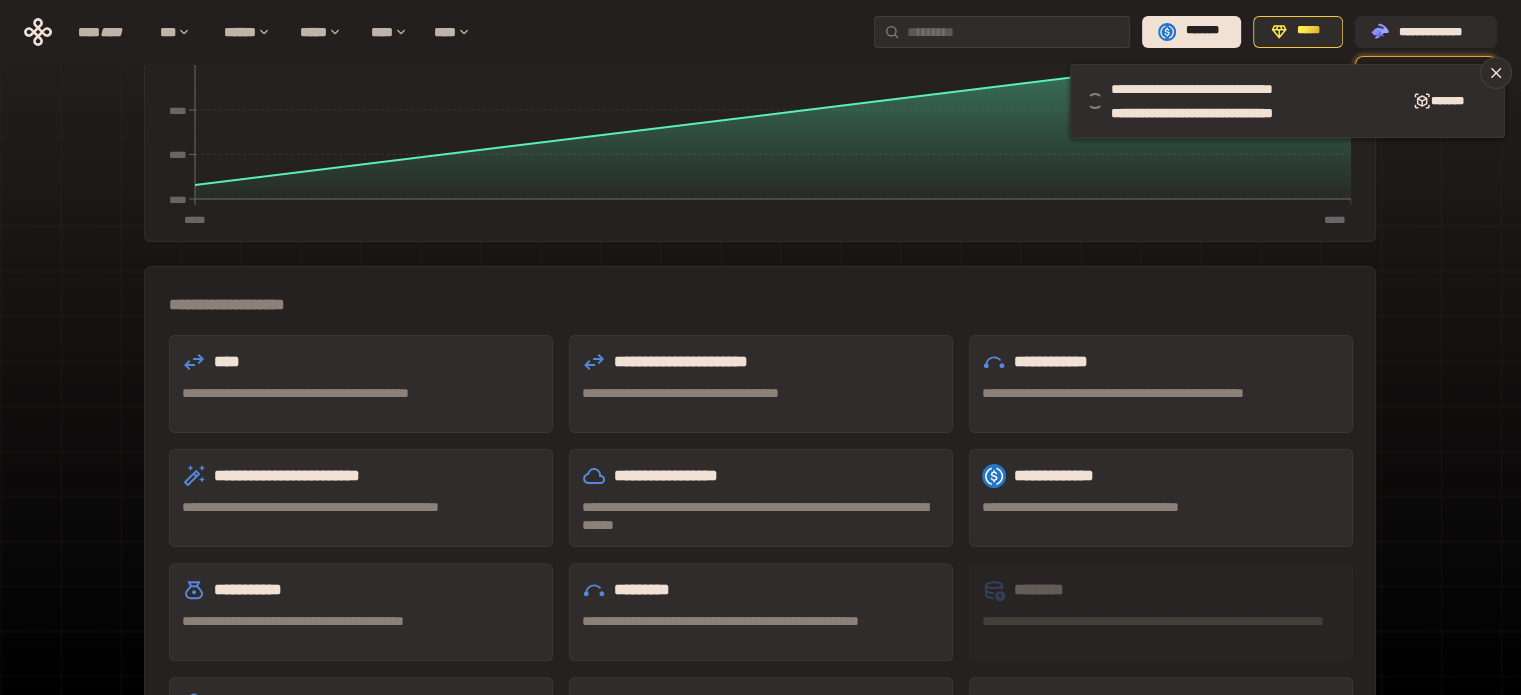 click on "**********" at bounding box center (1161, 498) 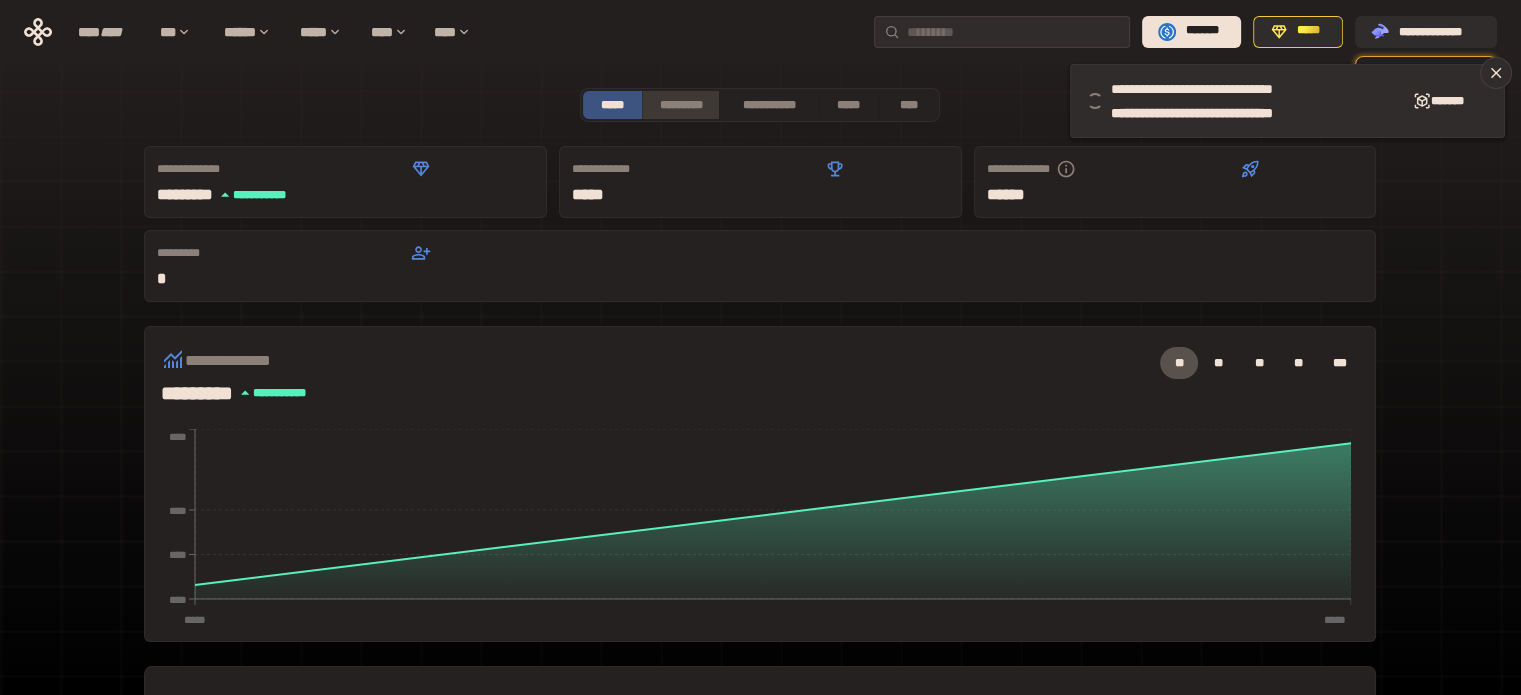 click on "*********" at bounding box center (680, 105) 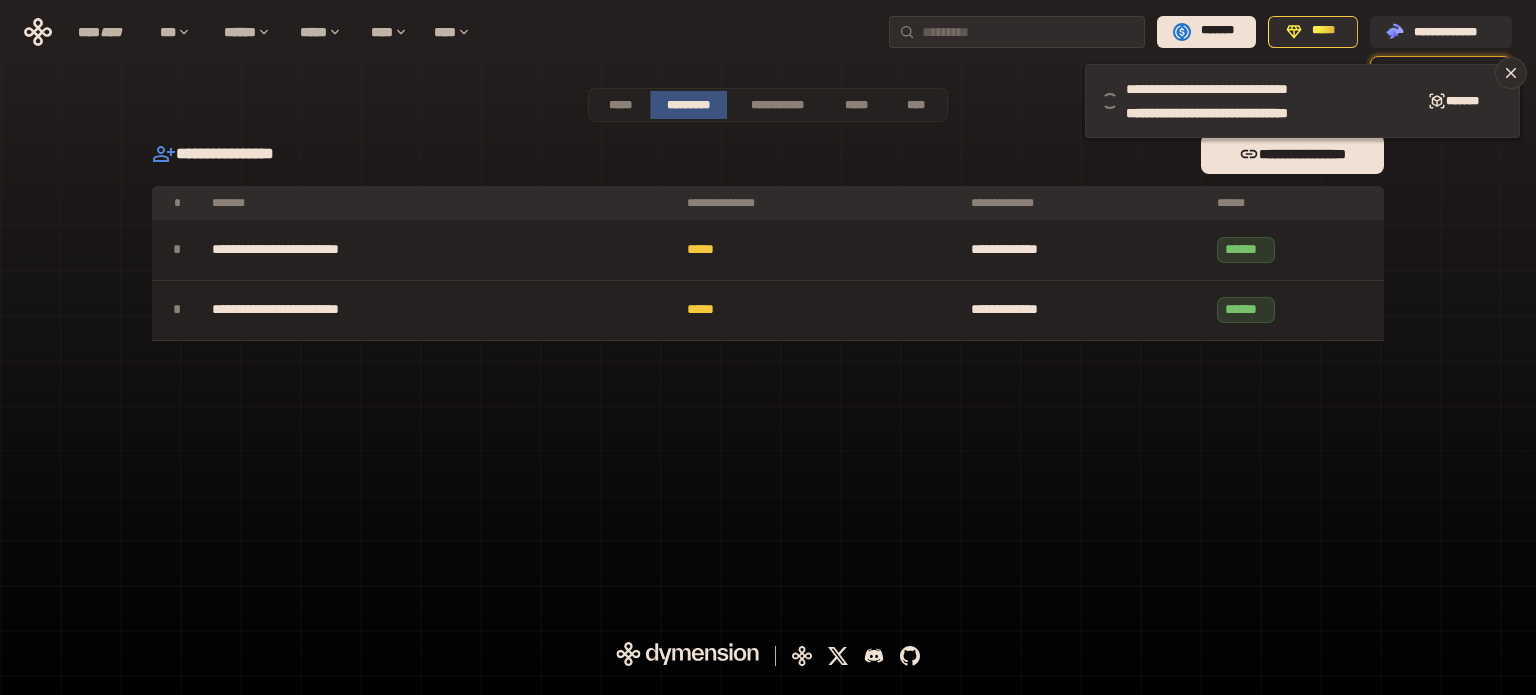 click on "**********" at bounding box center [768, 309] 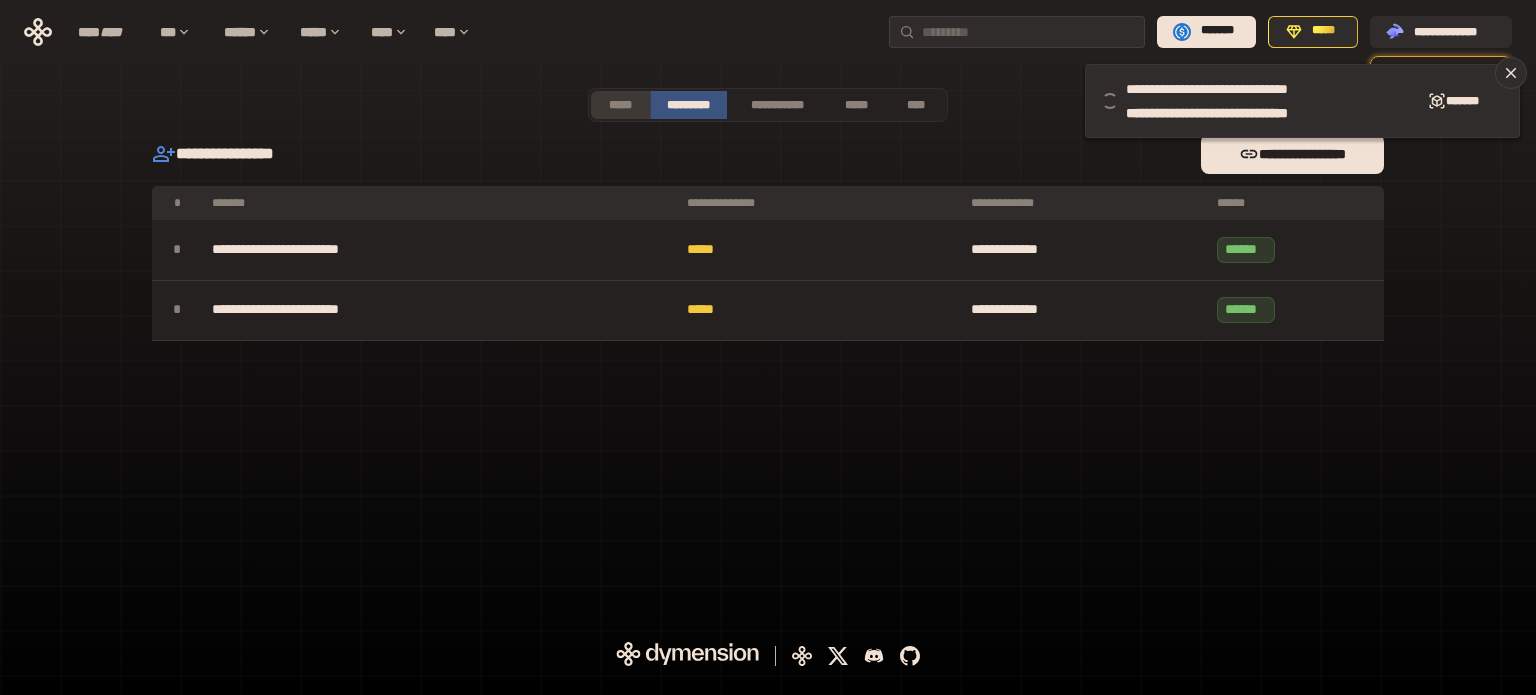 click on "*****" at bounding box center [620, 105] 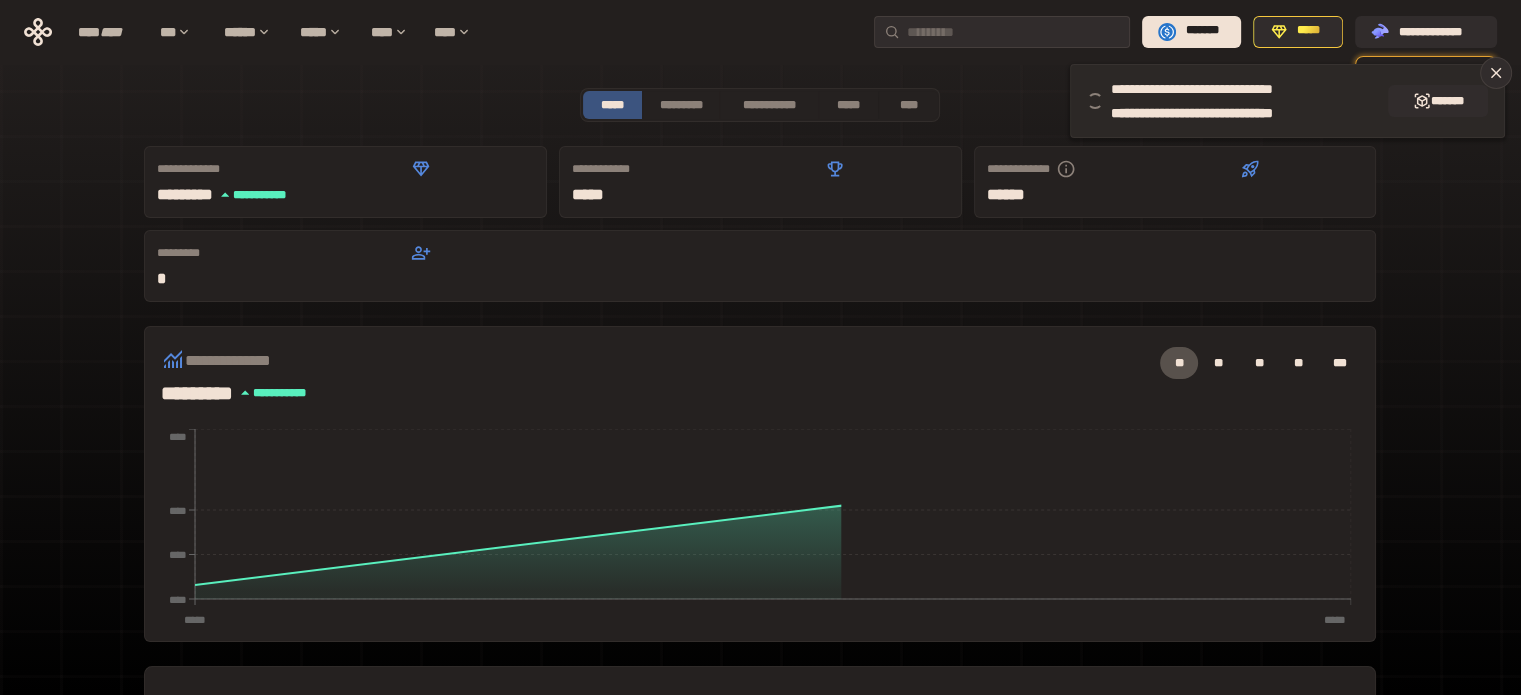 click on "********   **   *********" at bounding box center (1164, 113) 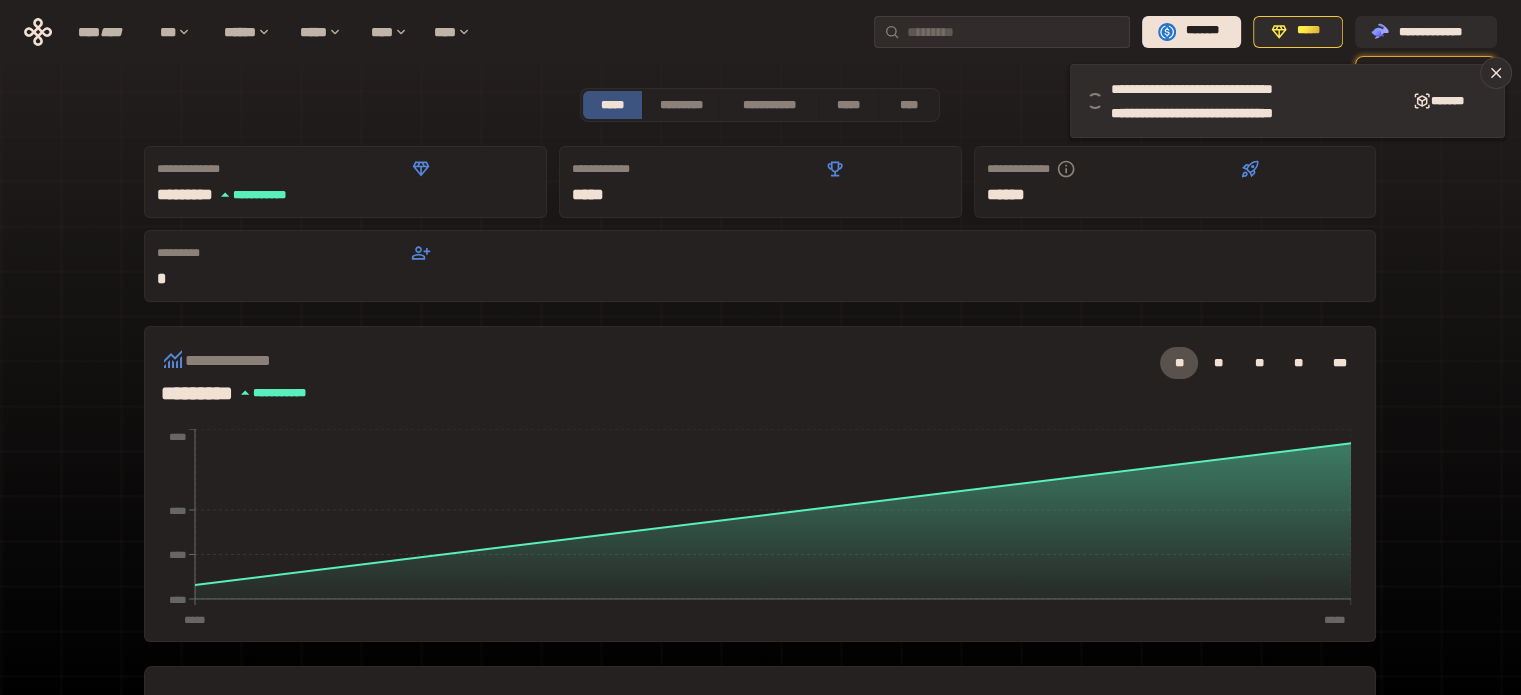 scroll, scrollTop: 500, scrollLeft: 0, axis: vertical 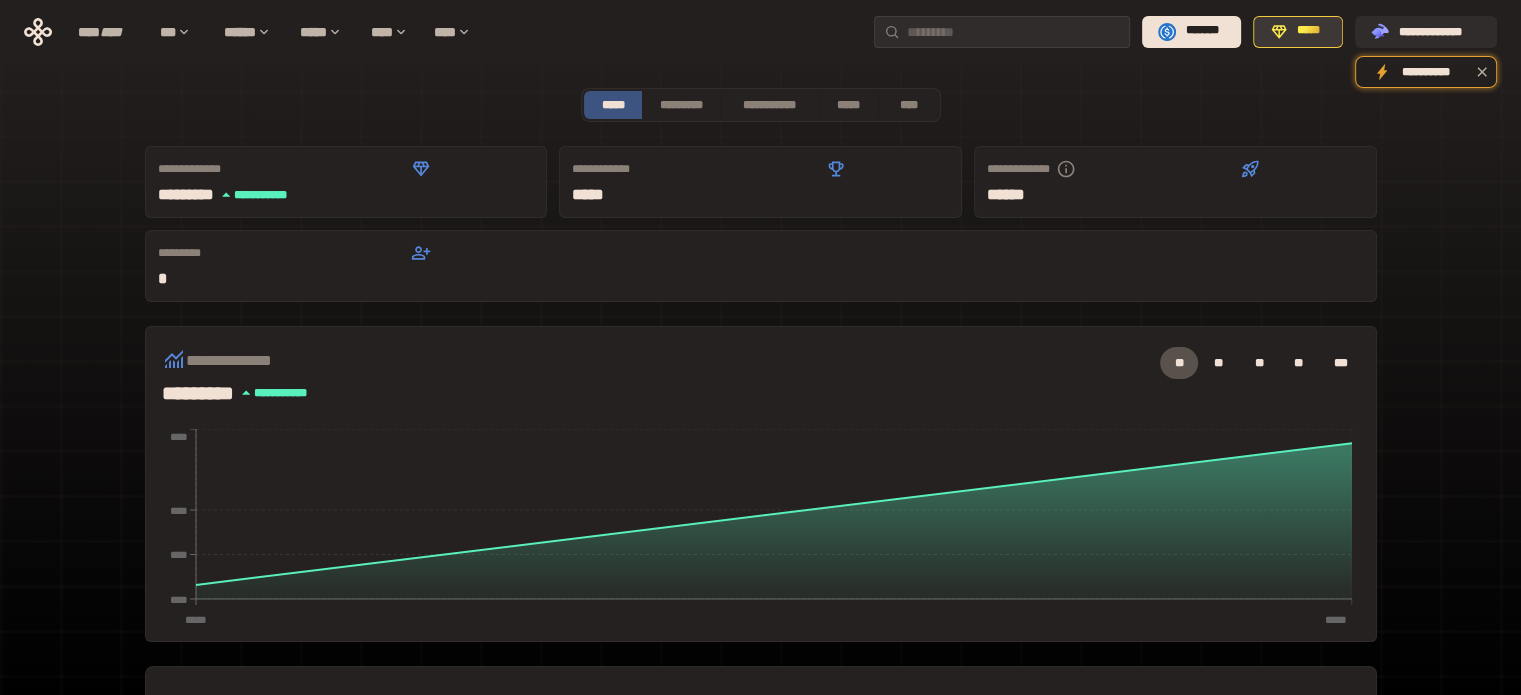 click on "*****" at bounding box center [1309, 31] 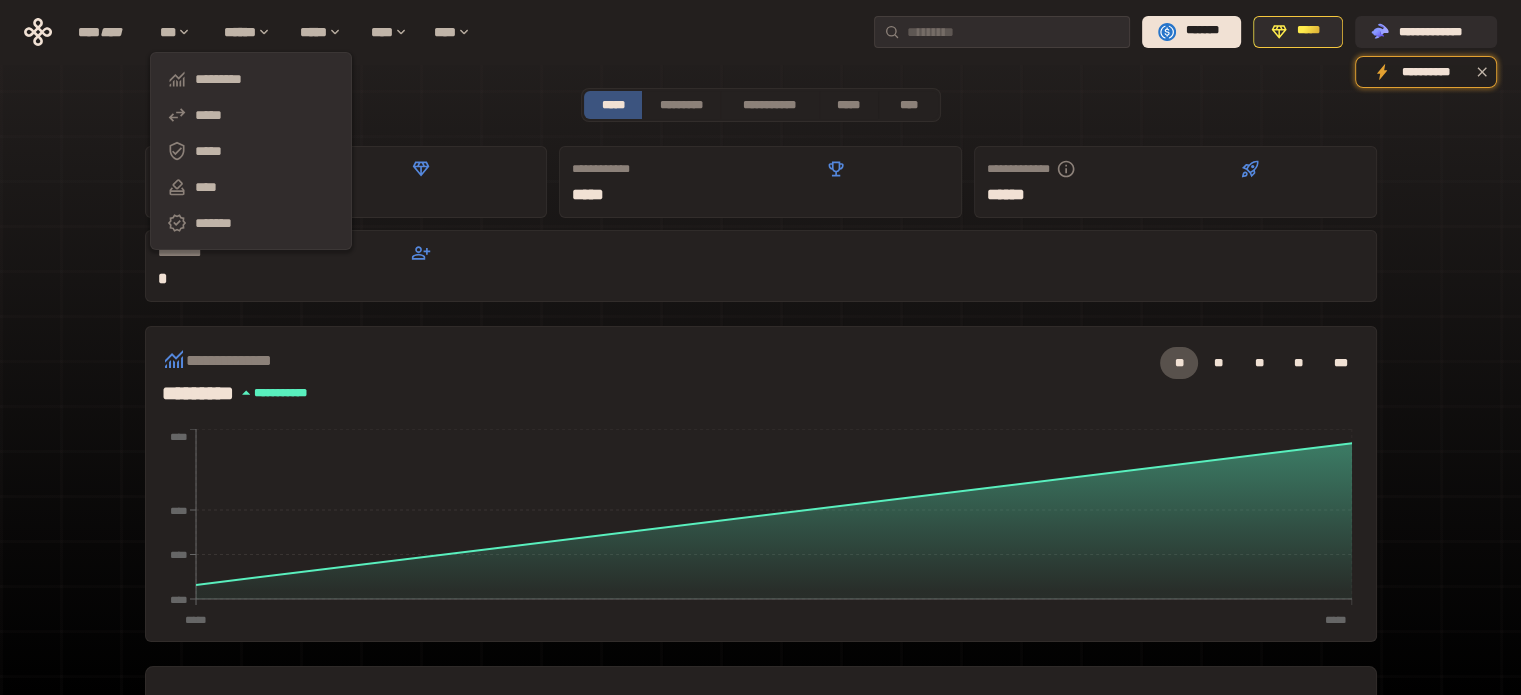 click on "********* ***** ***** **** *******" at bounding box center [251, 151] 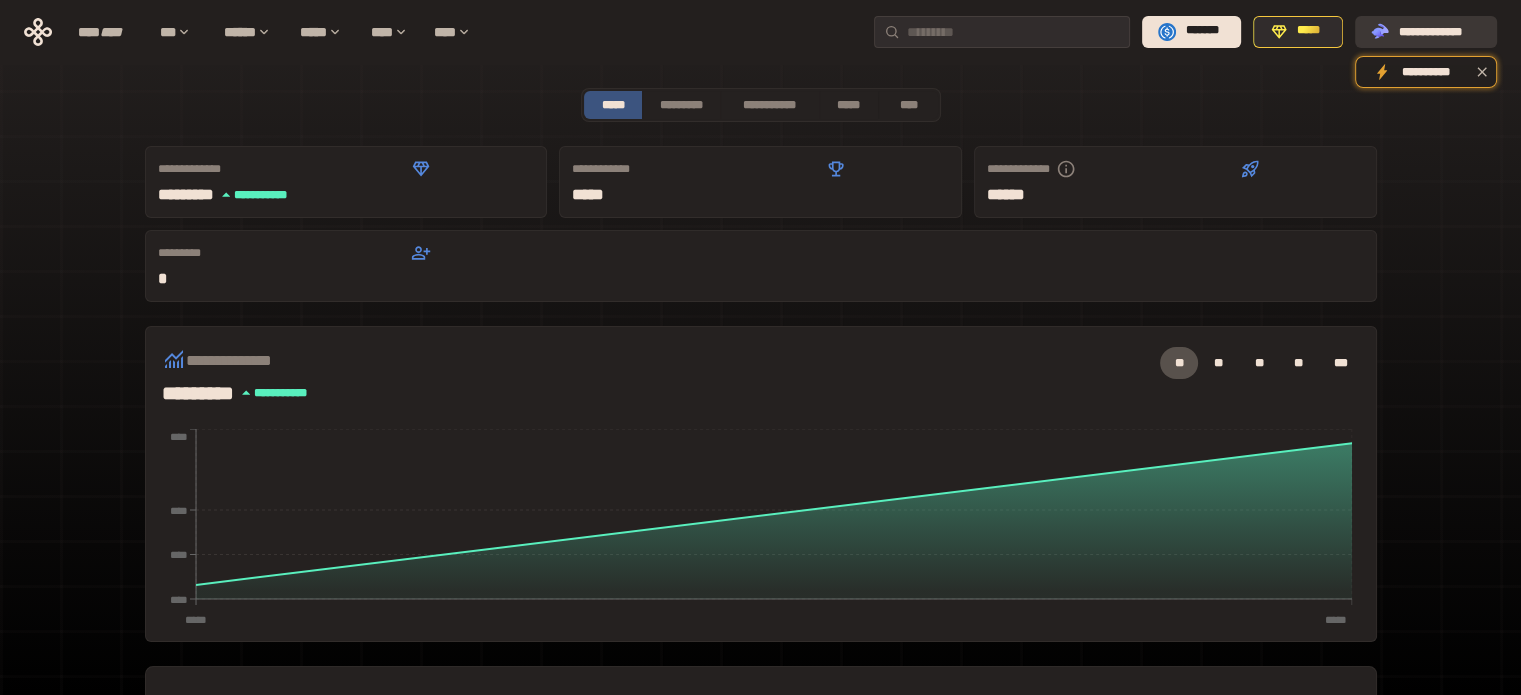 click on "**********" at bounding box center [1440, 31] 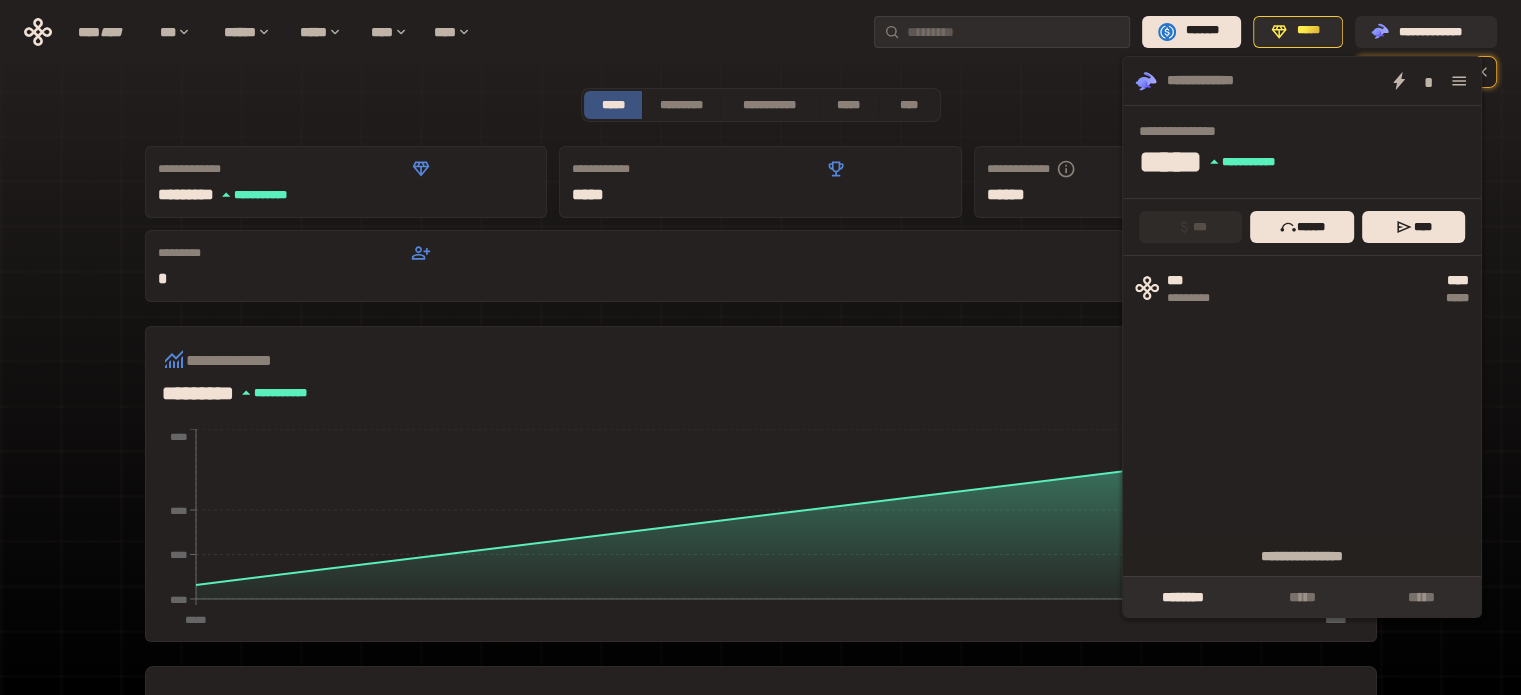 scroll, scrollTop: 500, scrollLeft: 0, axis: vertical 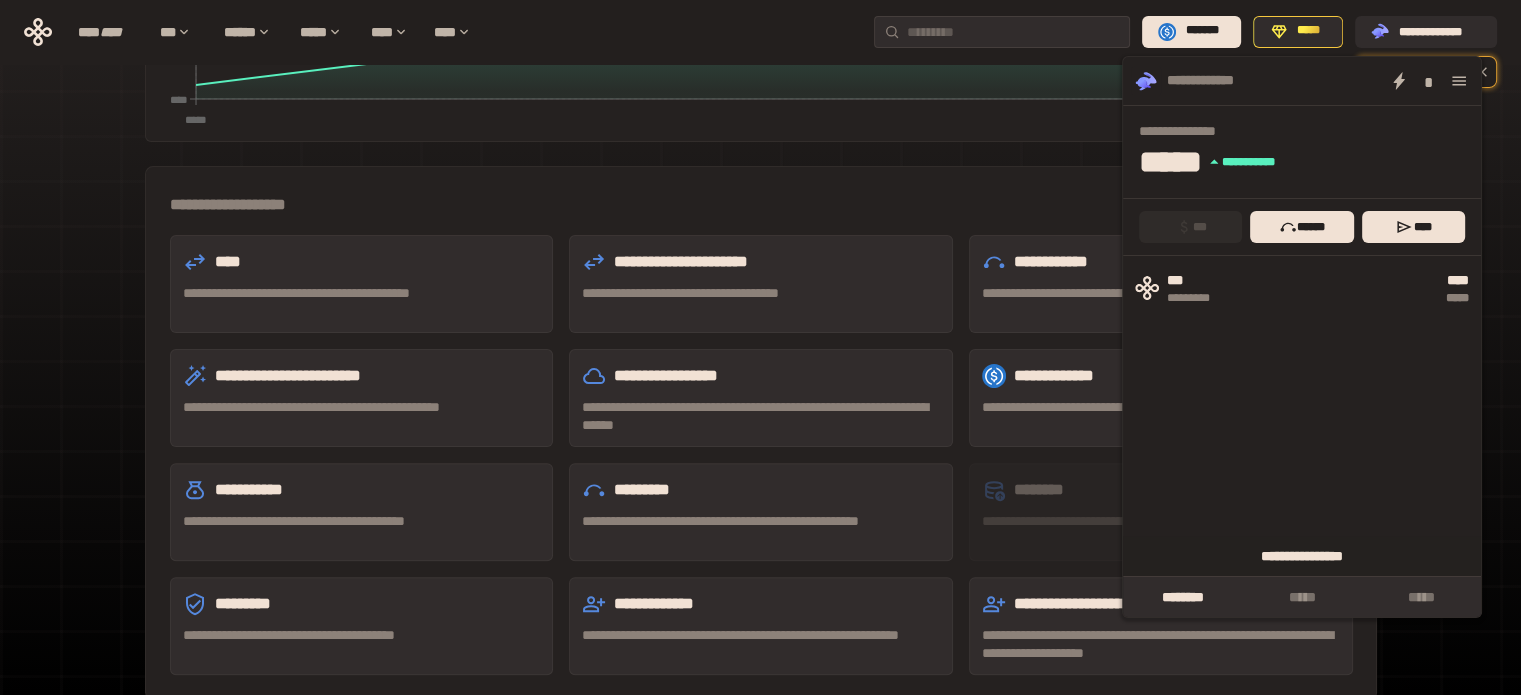 click on "**********" at bounding box center [1302, 556] 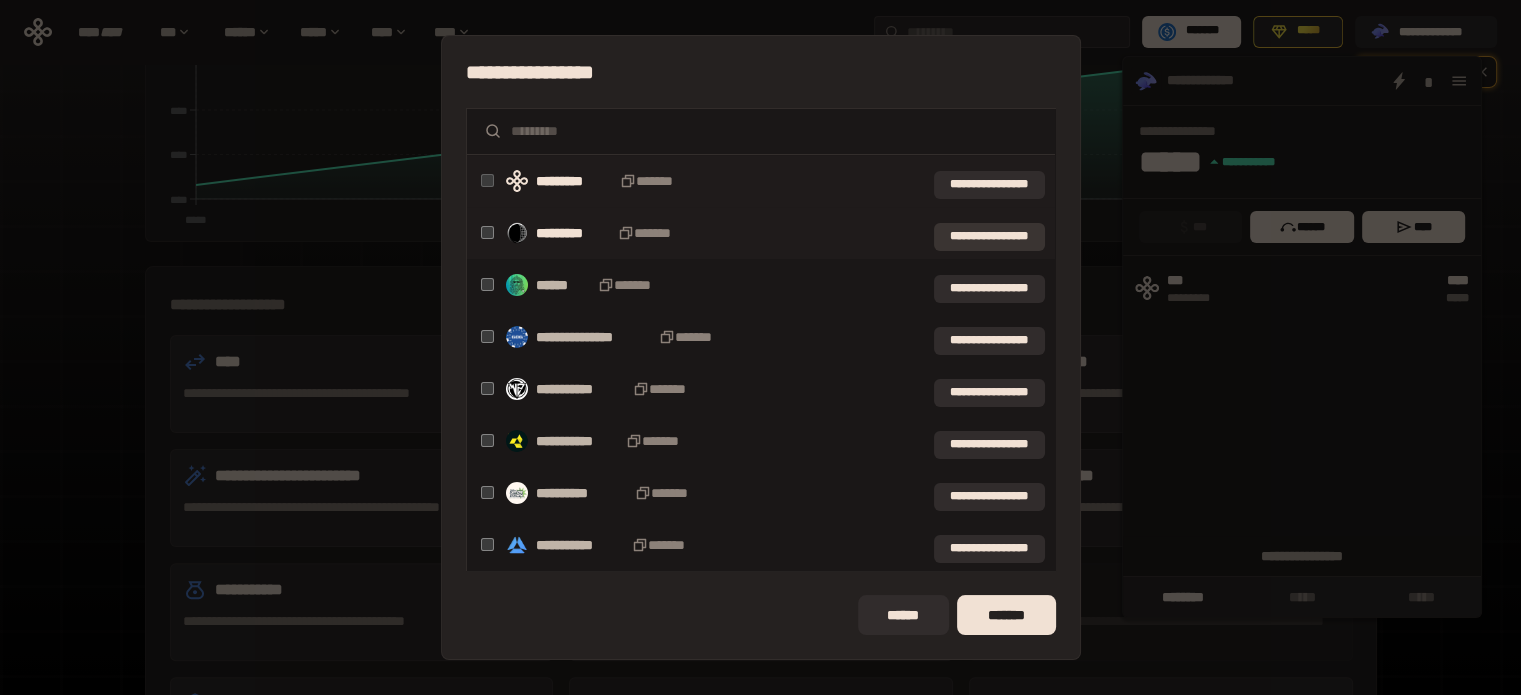 scroll, scrollTop: 300, scrollLeft: 0, axis: vertical 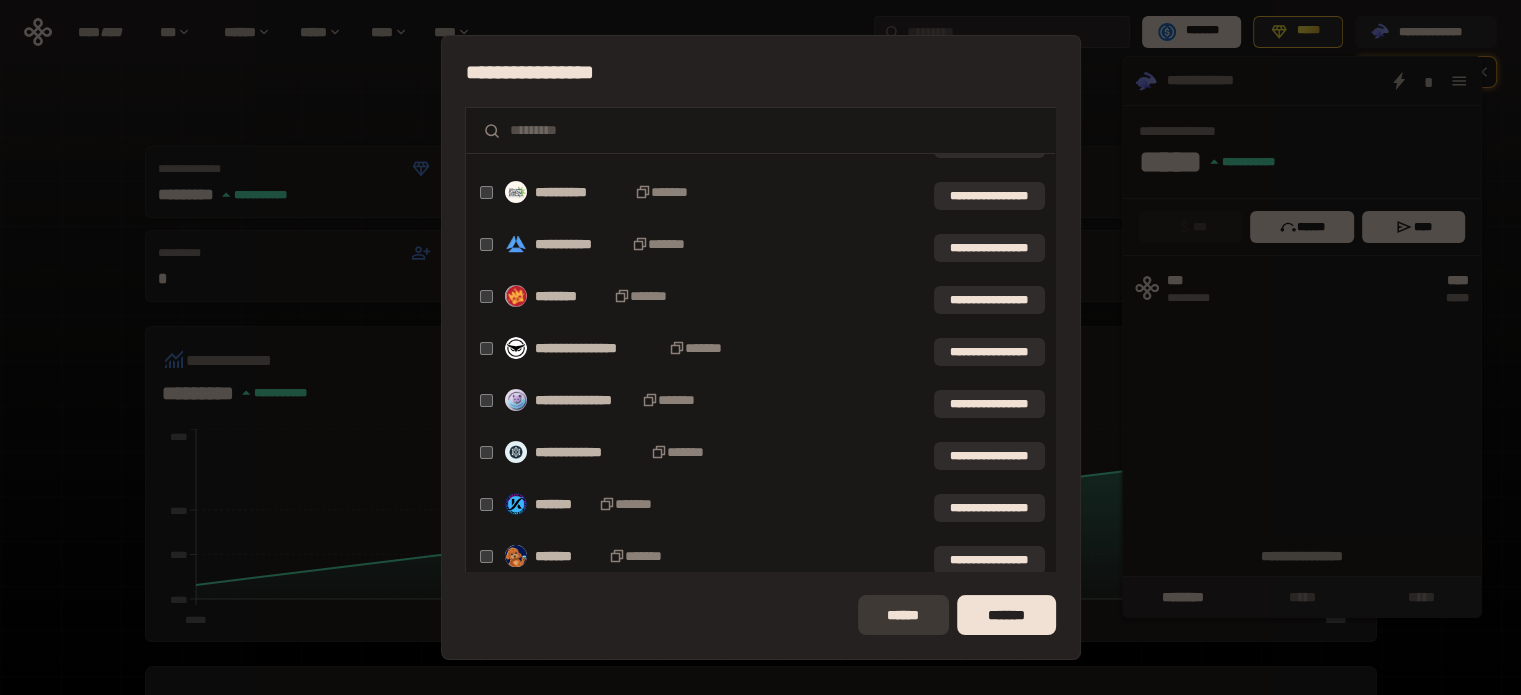 click on "******" at bounding box center (903, 615) 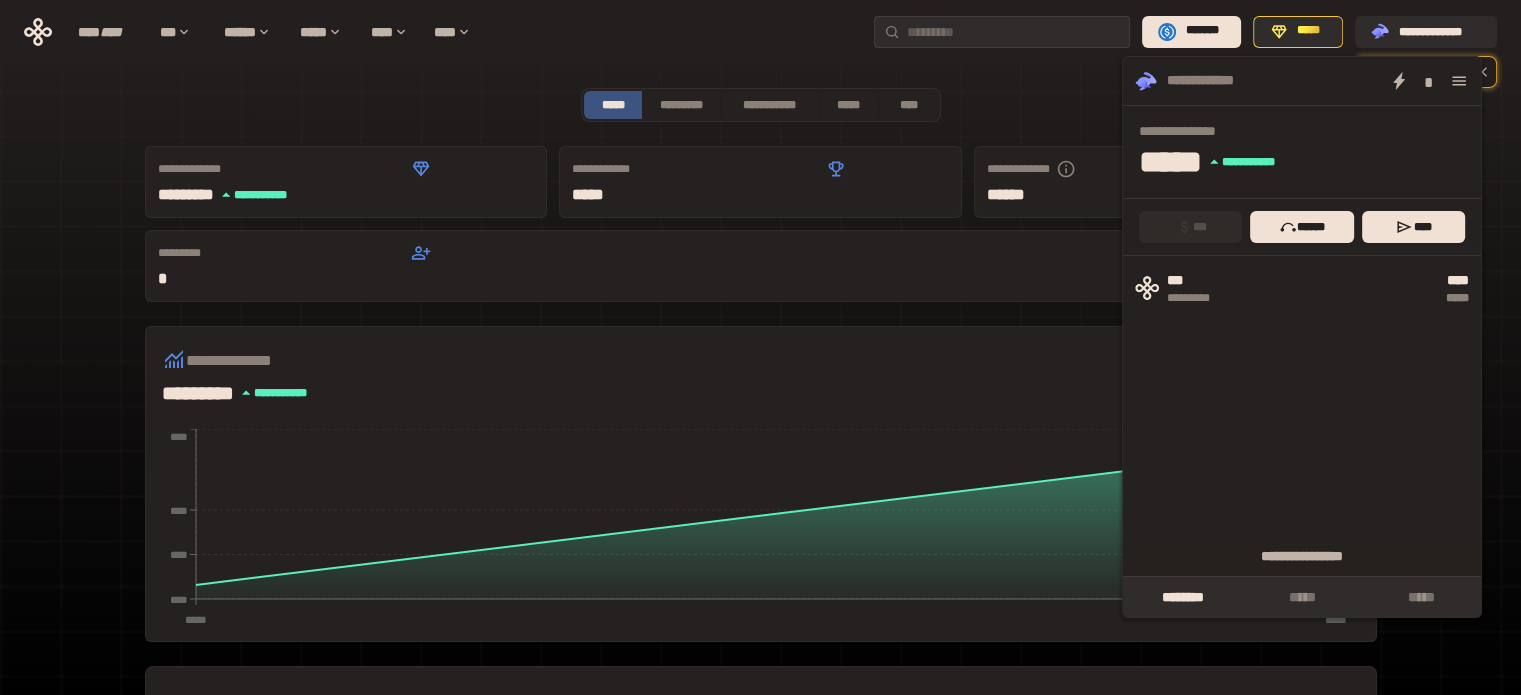 click on "**********" at bounding box center [761, 673] 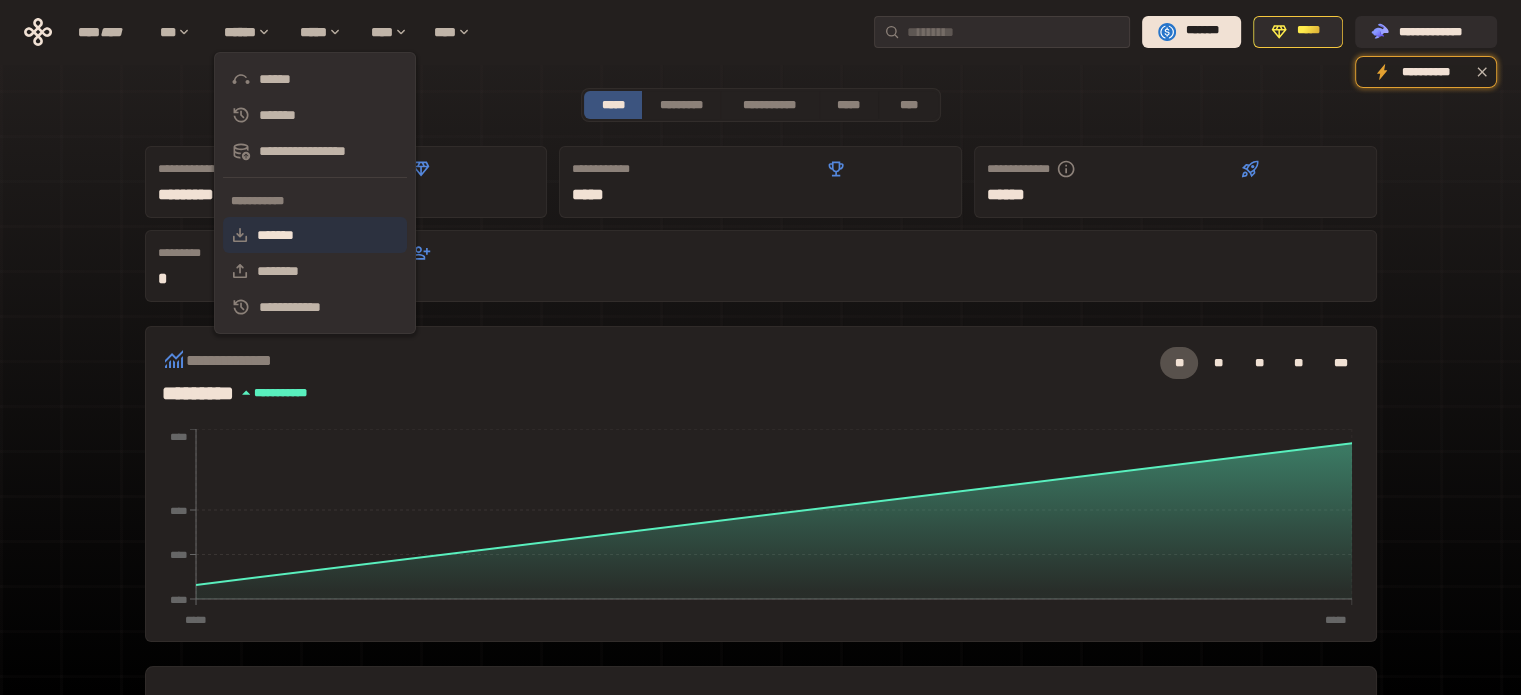 click on "*******" at bounding box center (315, 235) 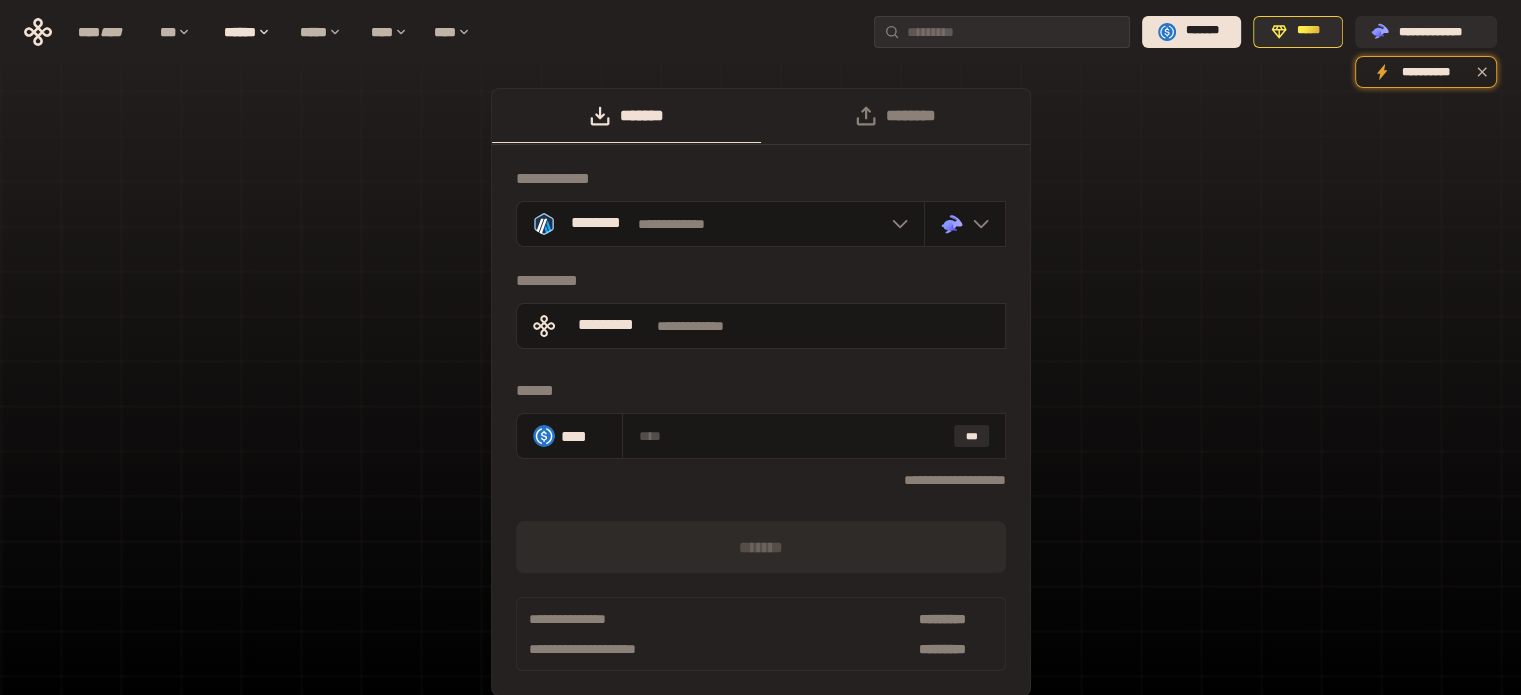 scroll, scrollTop: 92, scrollLeft: 0, axis: vertical 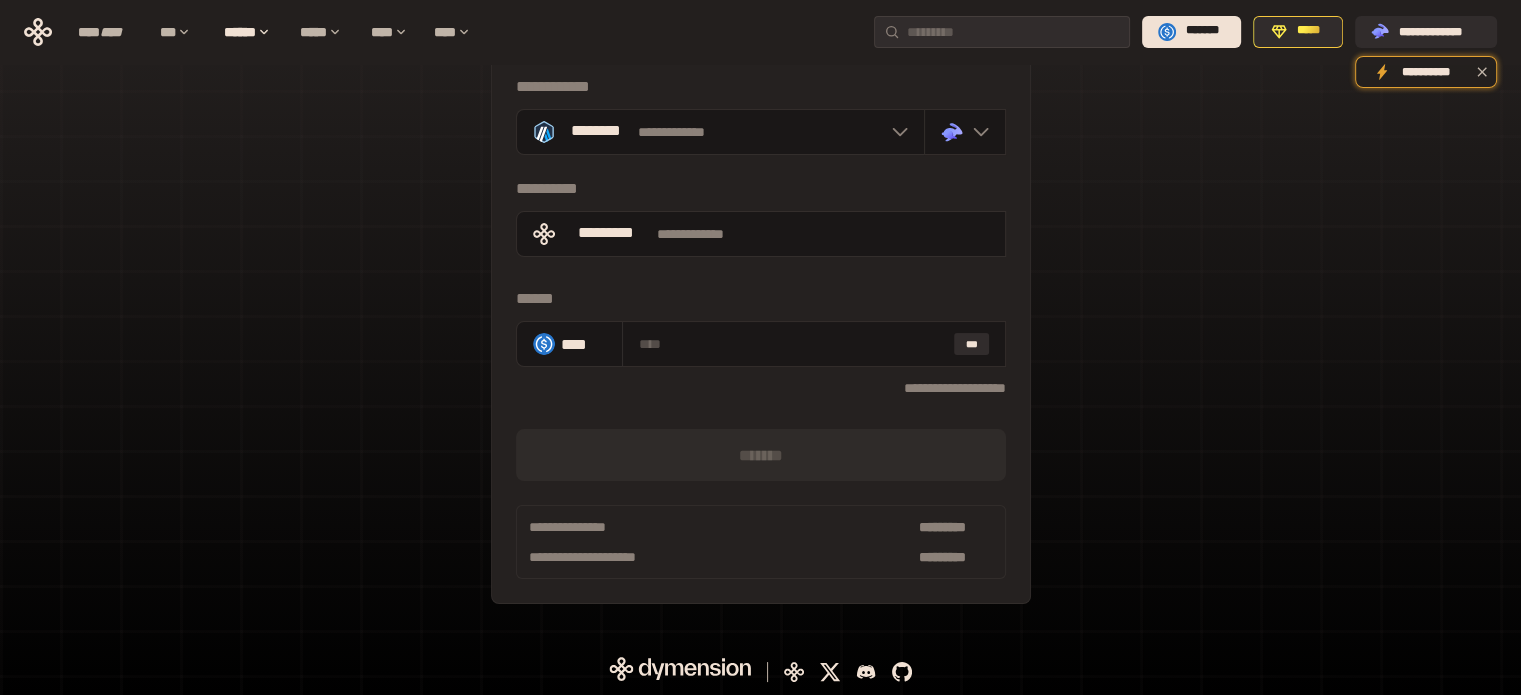 click on "**********" at bounding box center (761, 527) 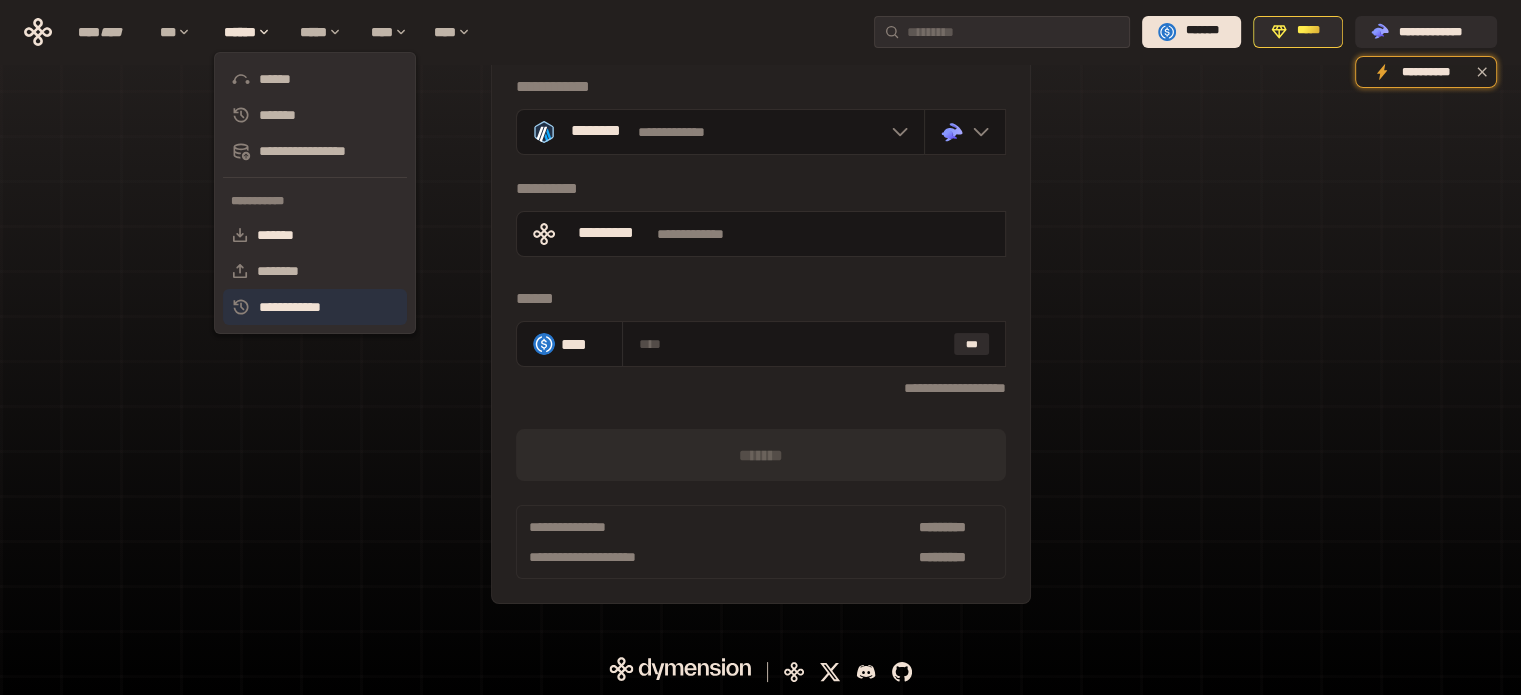 click on "**********" at bounding box center (315, 307) 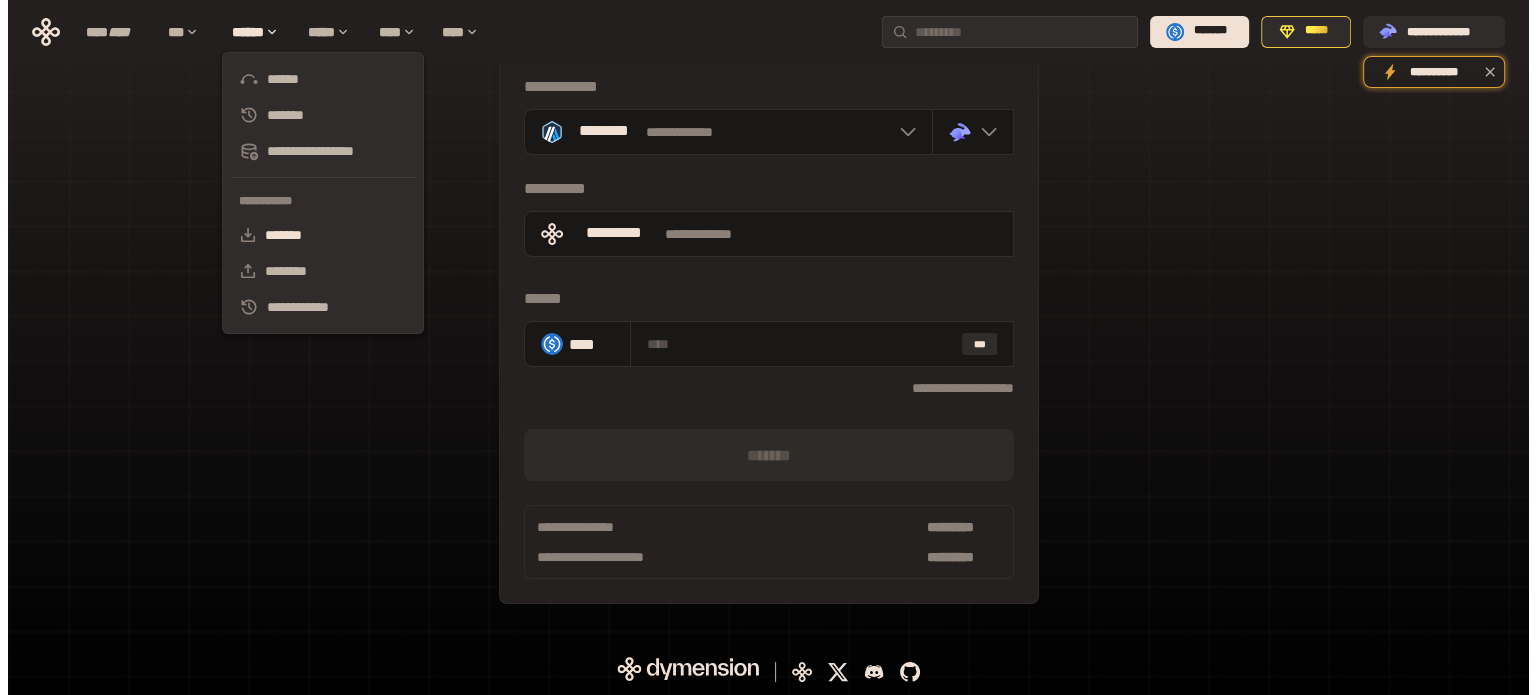 scroll, scrollTop: 0, scrollLeft: 0, axis: both 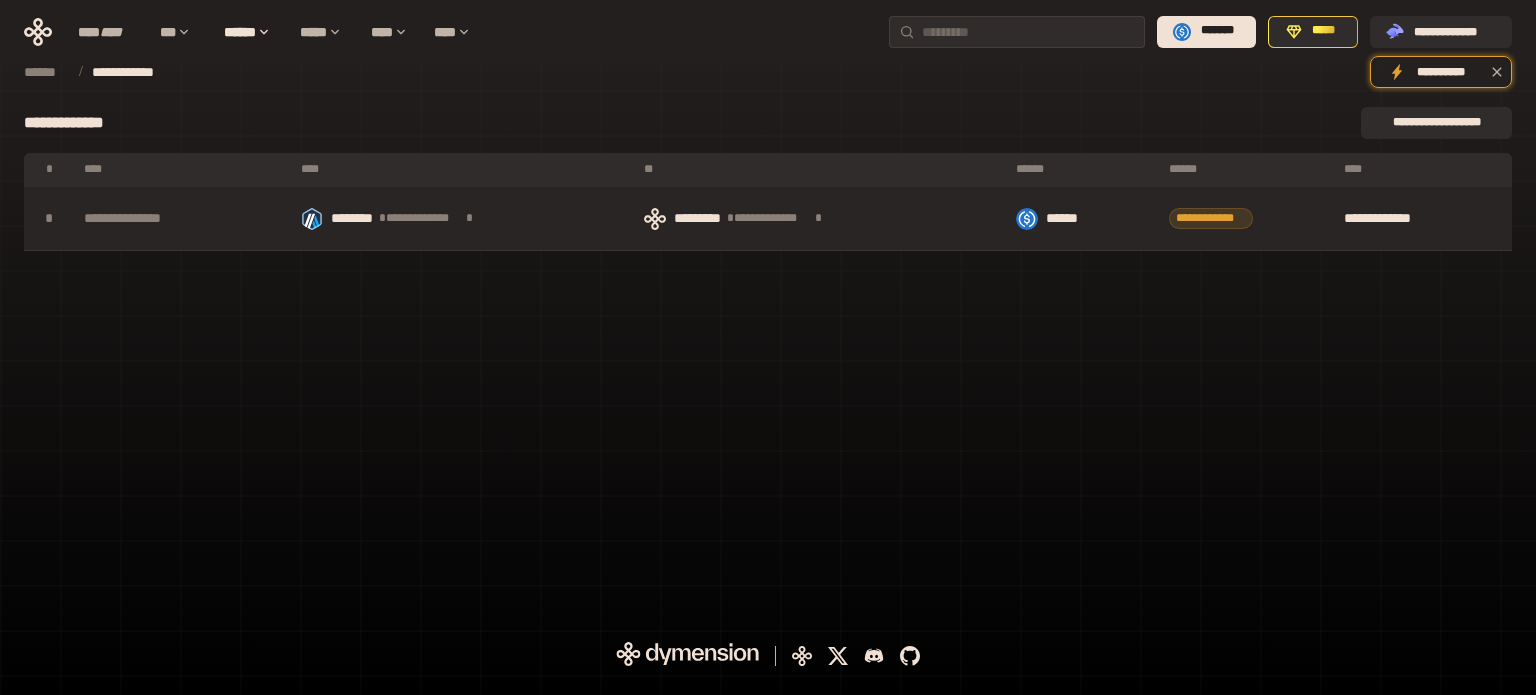 click on "******" at bounding box center (1082, 219) 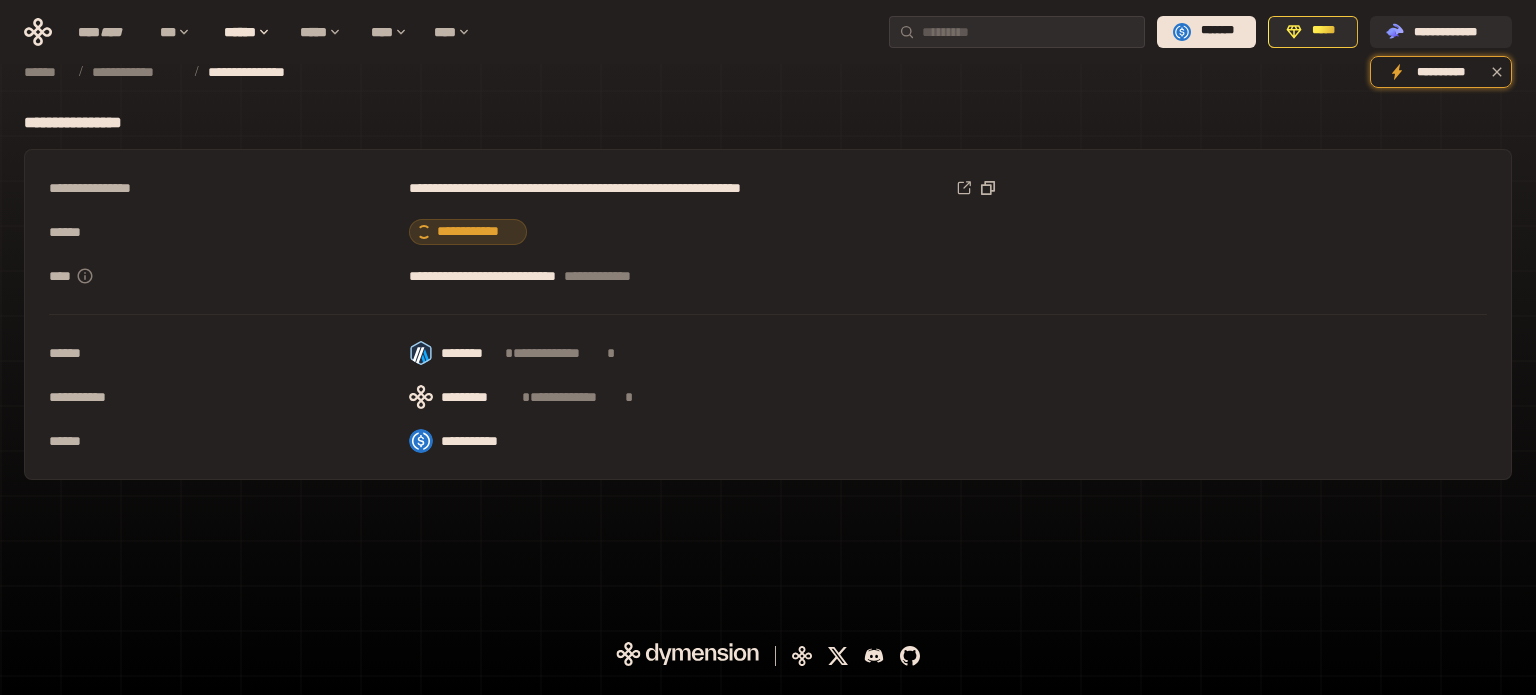 click on "**********" at bounding box center (948, 276) 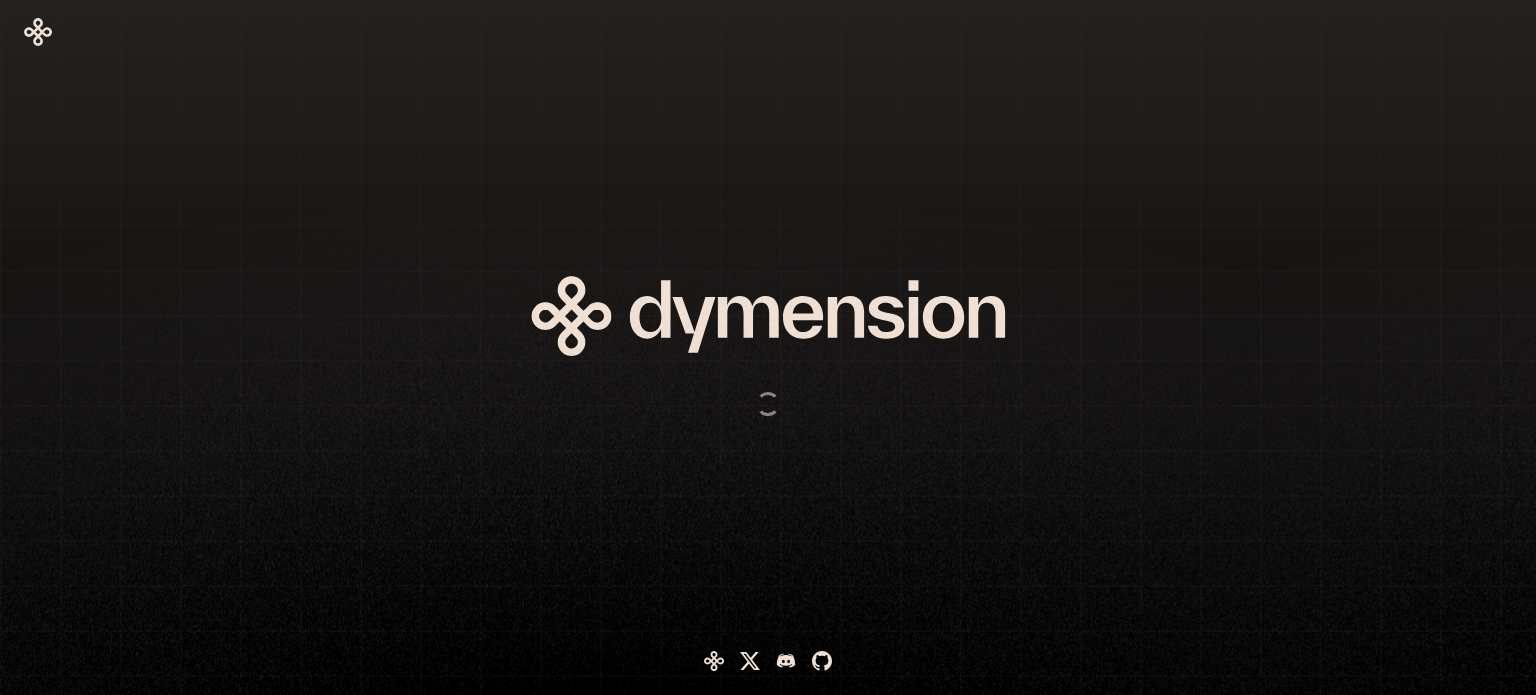 scroll, scrollTop: 0, scrollLeft: 0, axis: both 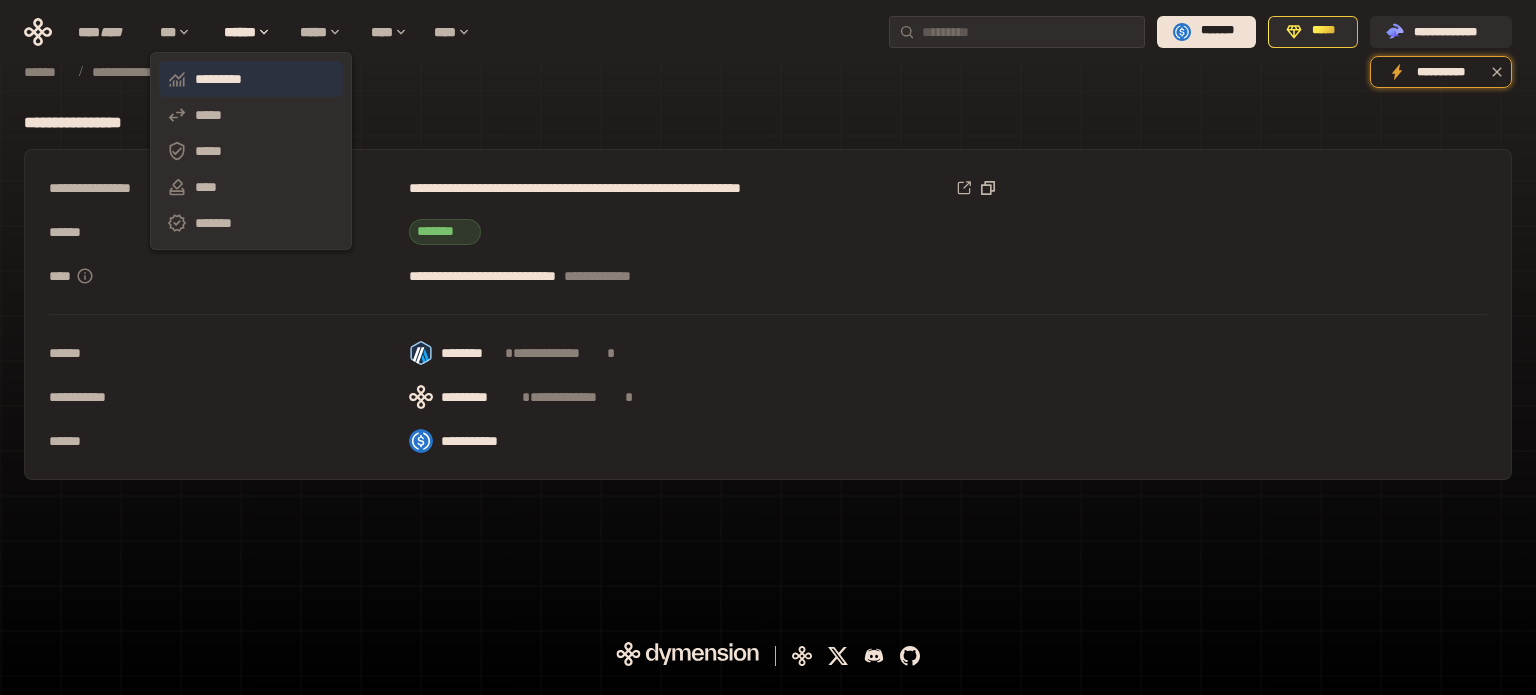 click on "*********" at bounding box center [251, 79] 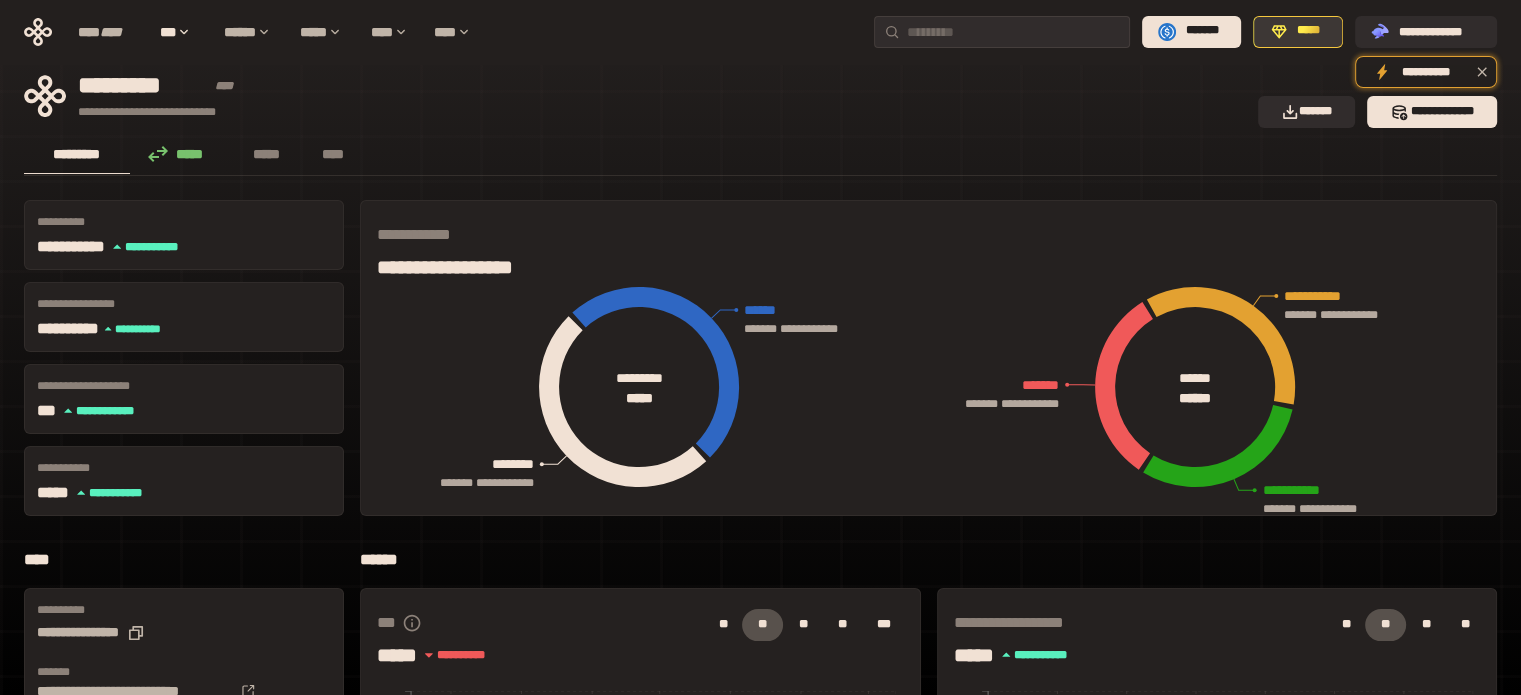 click on "*****" at bounding box center [1309, 31] 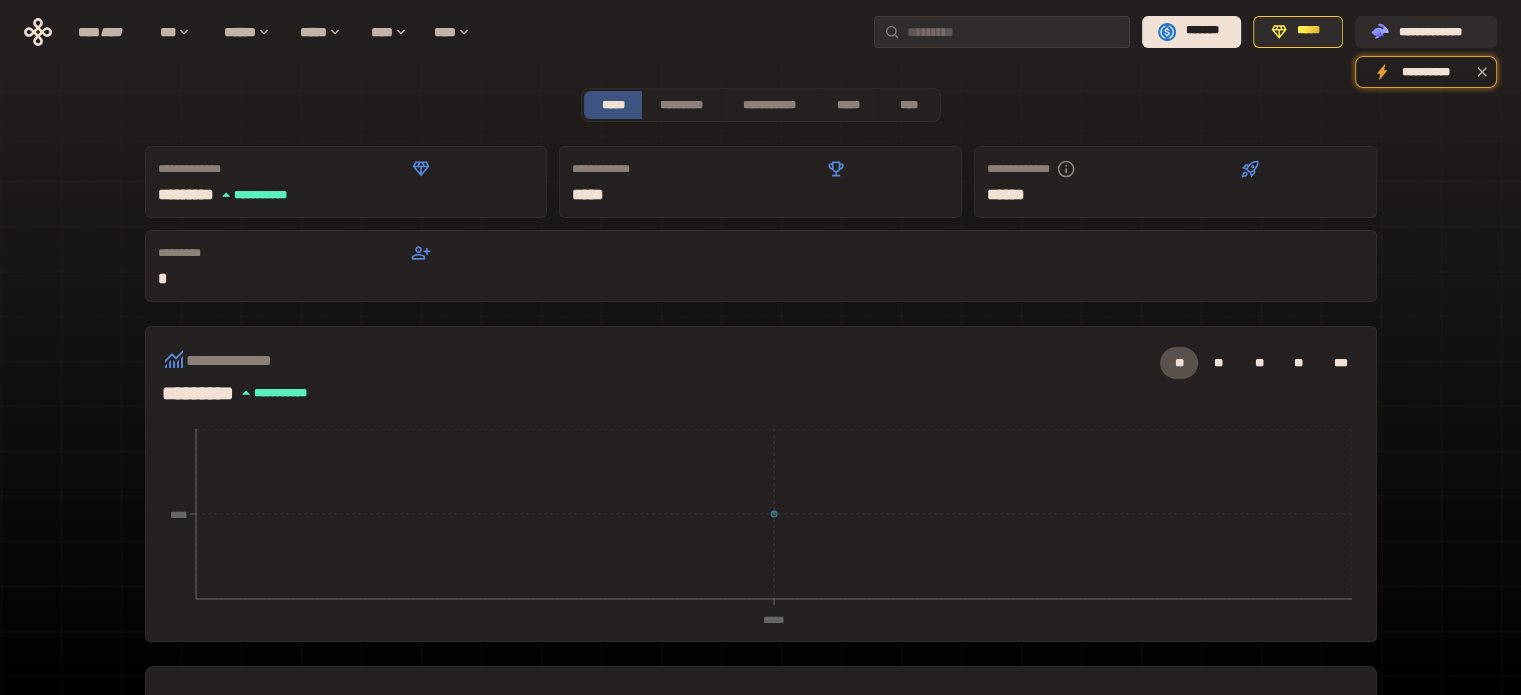 scroll, scrollTop: 509, scrollLeft: 0, axis: vertical 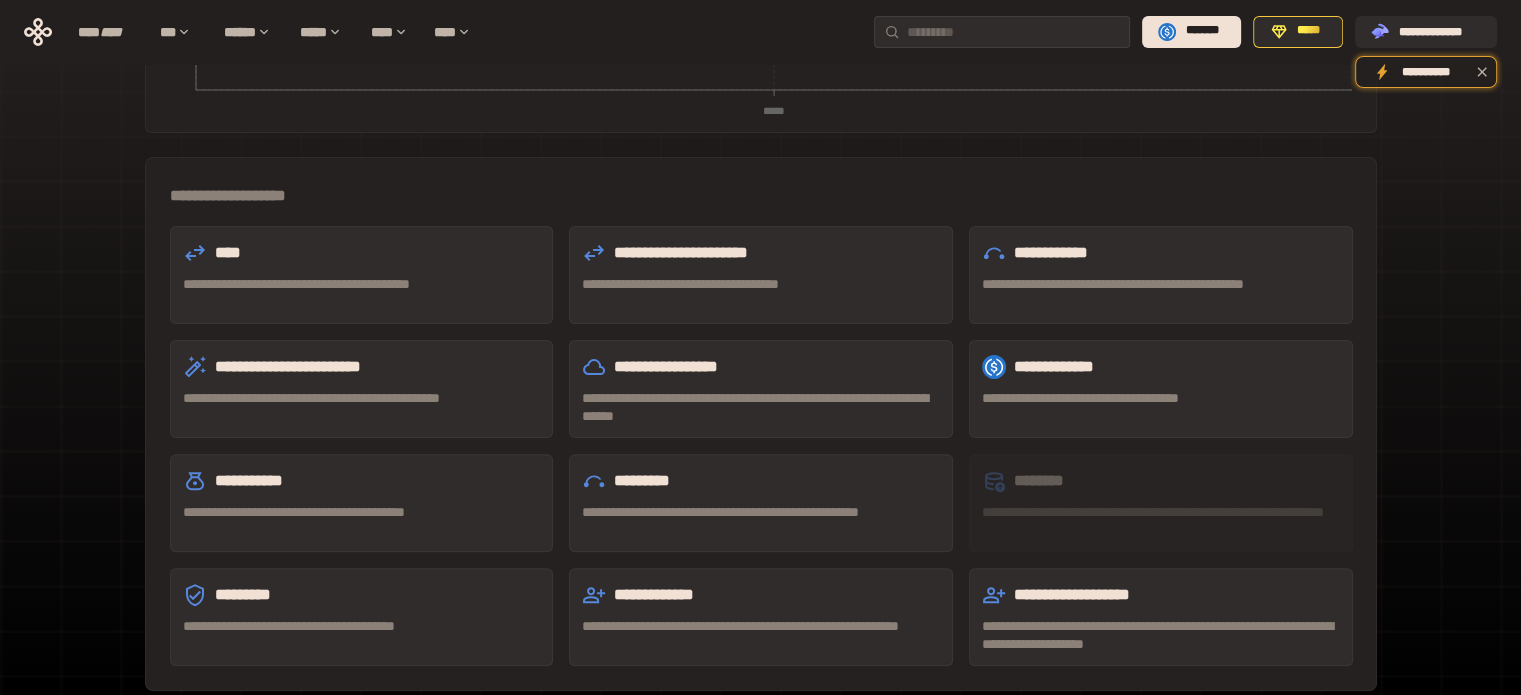 click on "**********" at bounding box center [1161, 398] 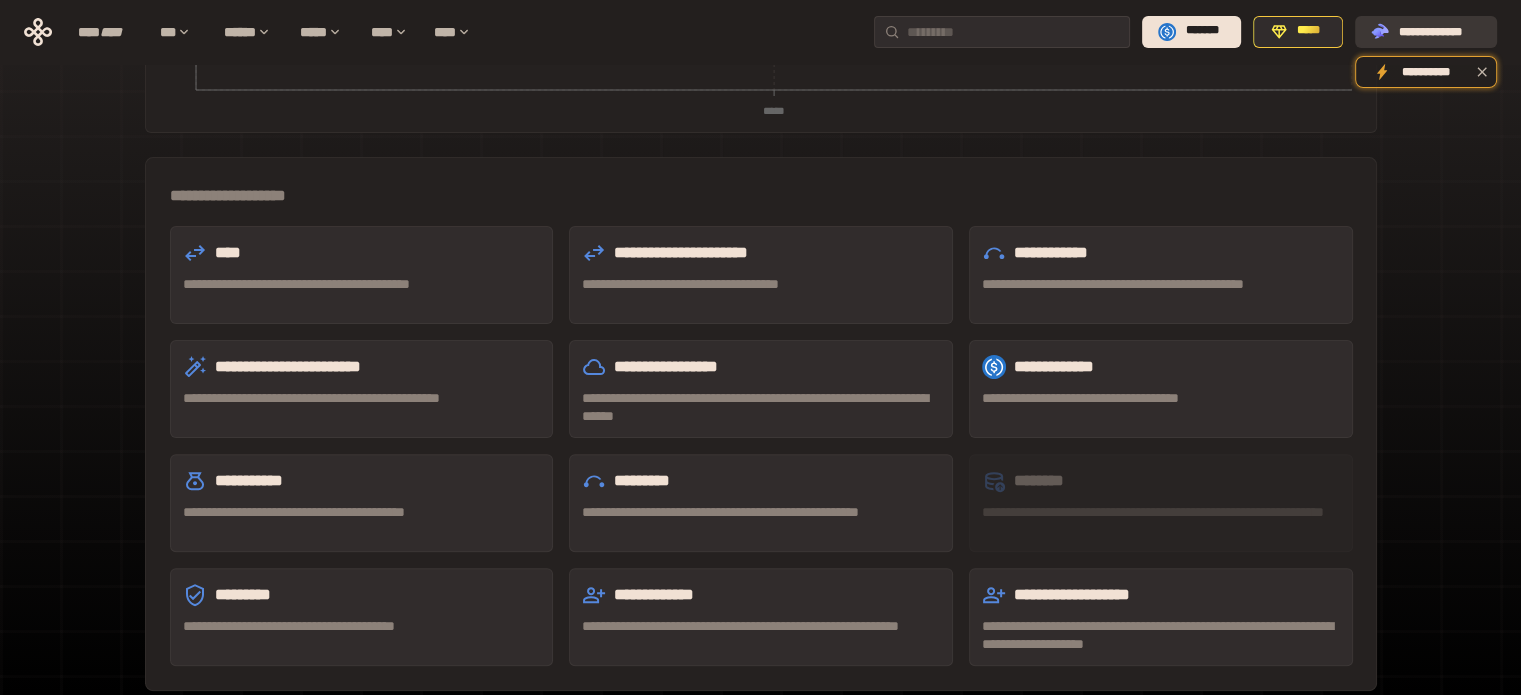 click on "**********" at bounding box center [1440, 31] 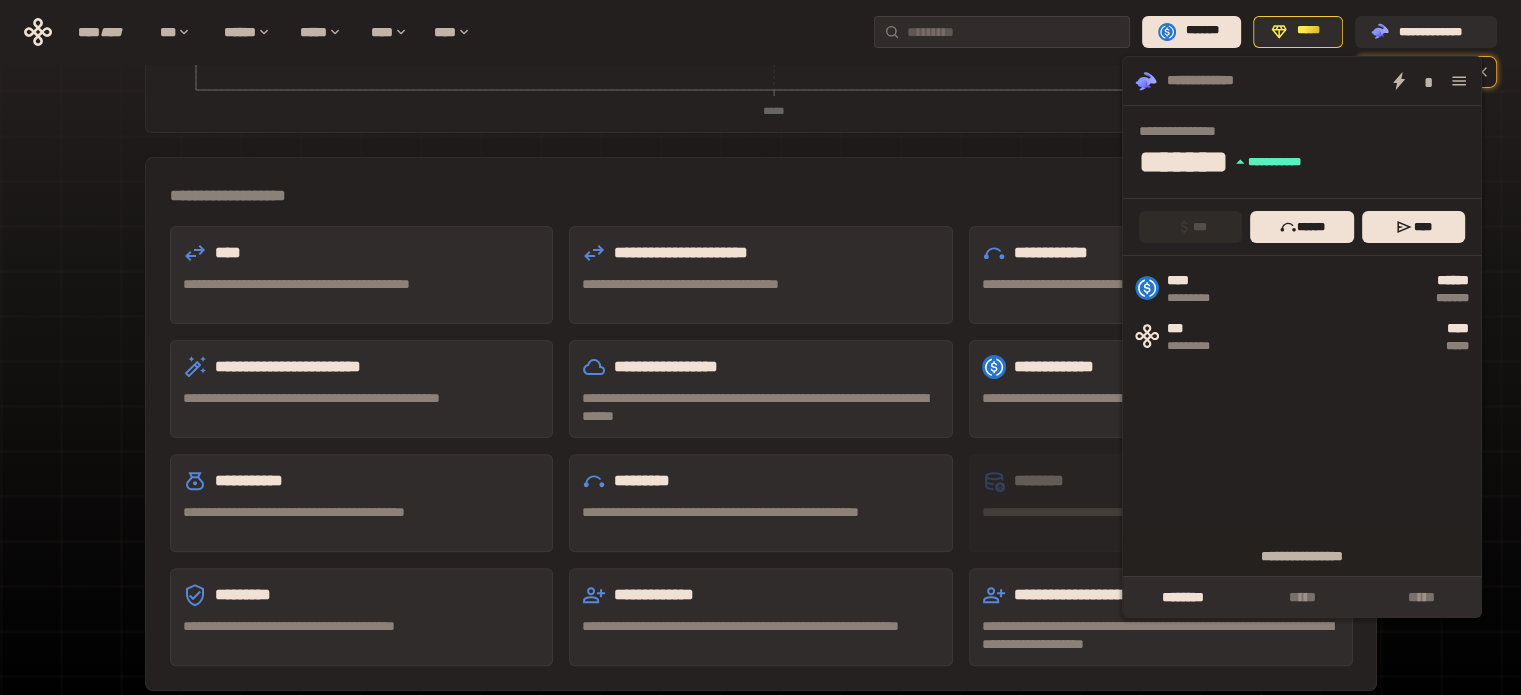click on "**** ********* ****** ******* *** ********* **** *****" at bounding box center (1302, 416) 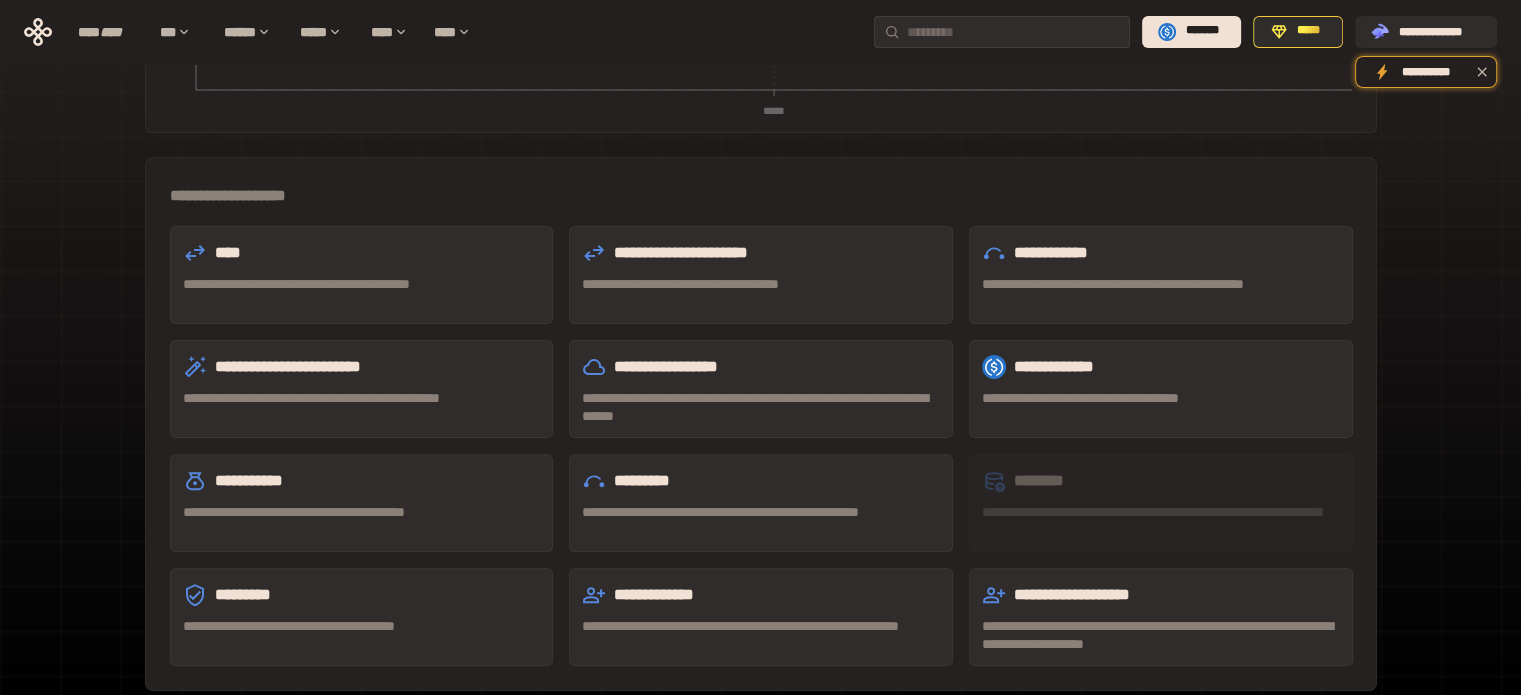 click on "**********" at bounding box center [761, 284] 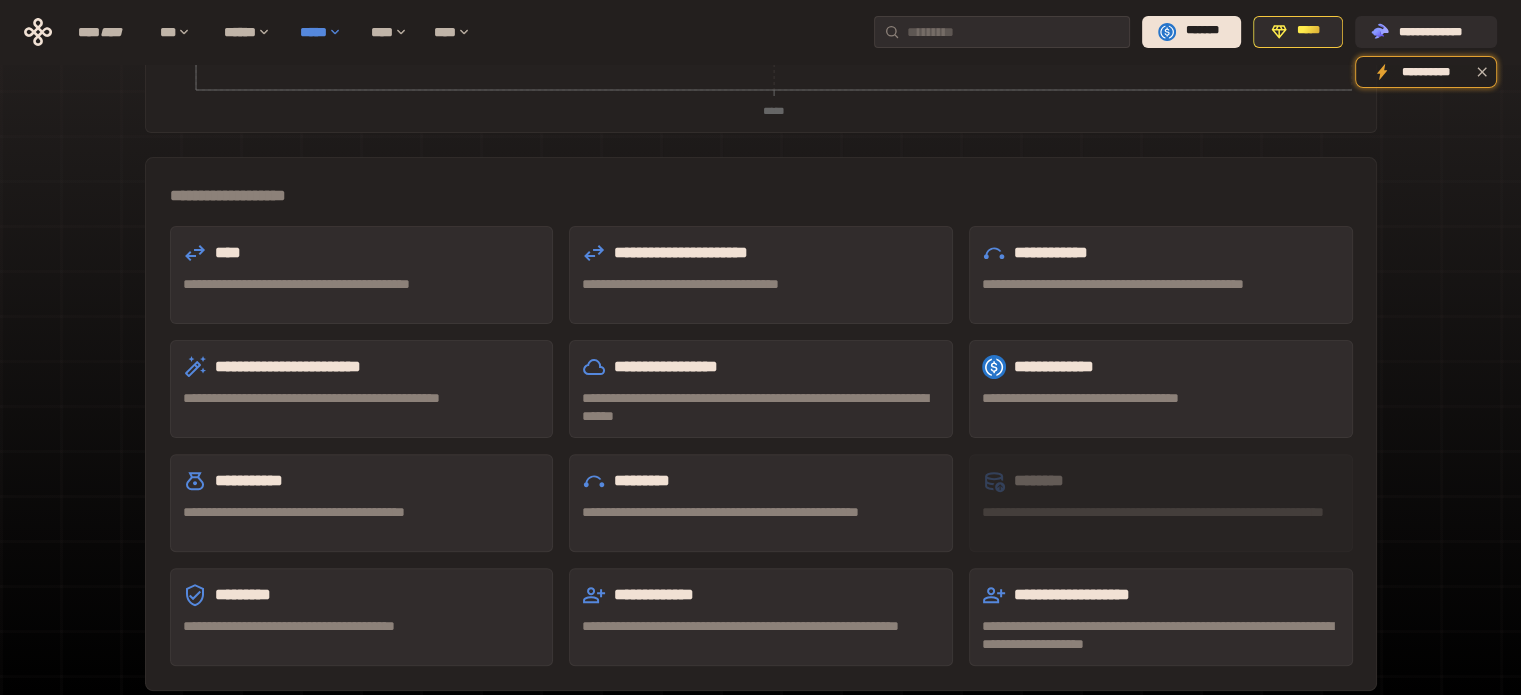scroll, scrollTop: 109, scrollLeft: 0, axis: vertical 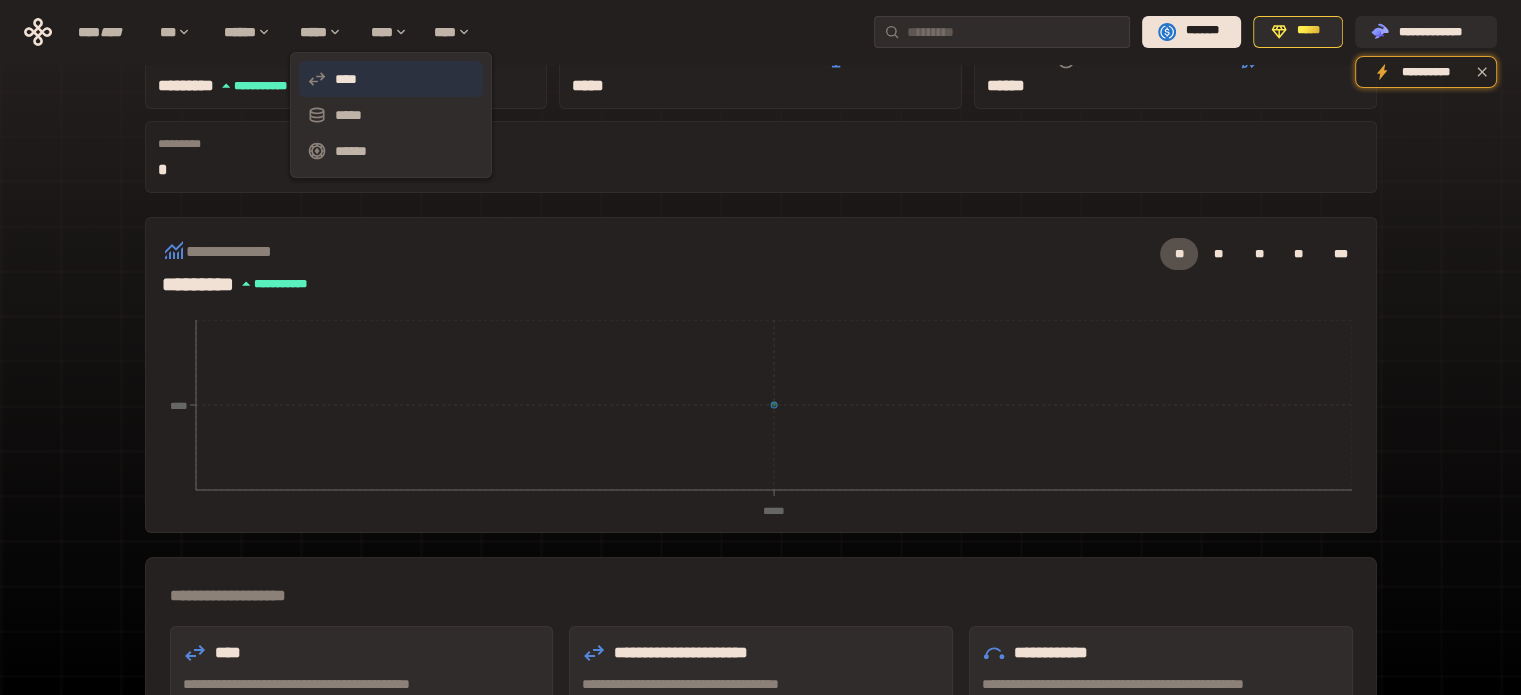 click on "****" at bounding box center (391, 79) 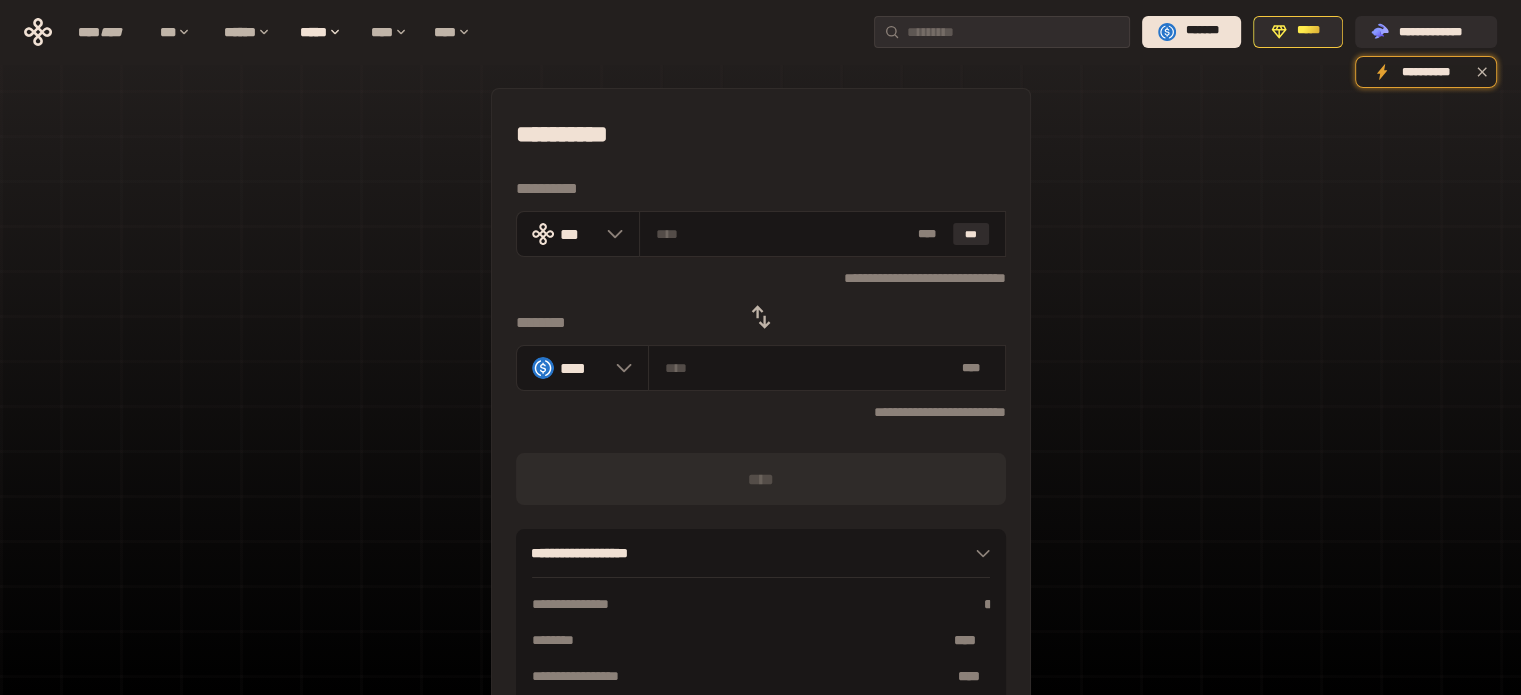 click 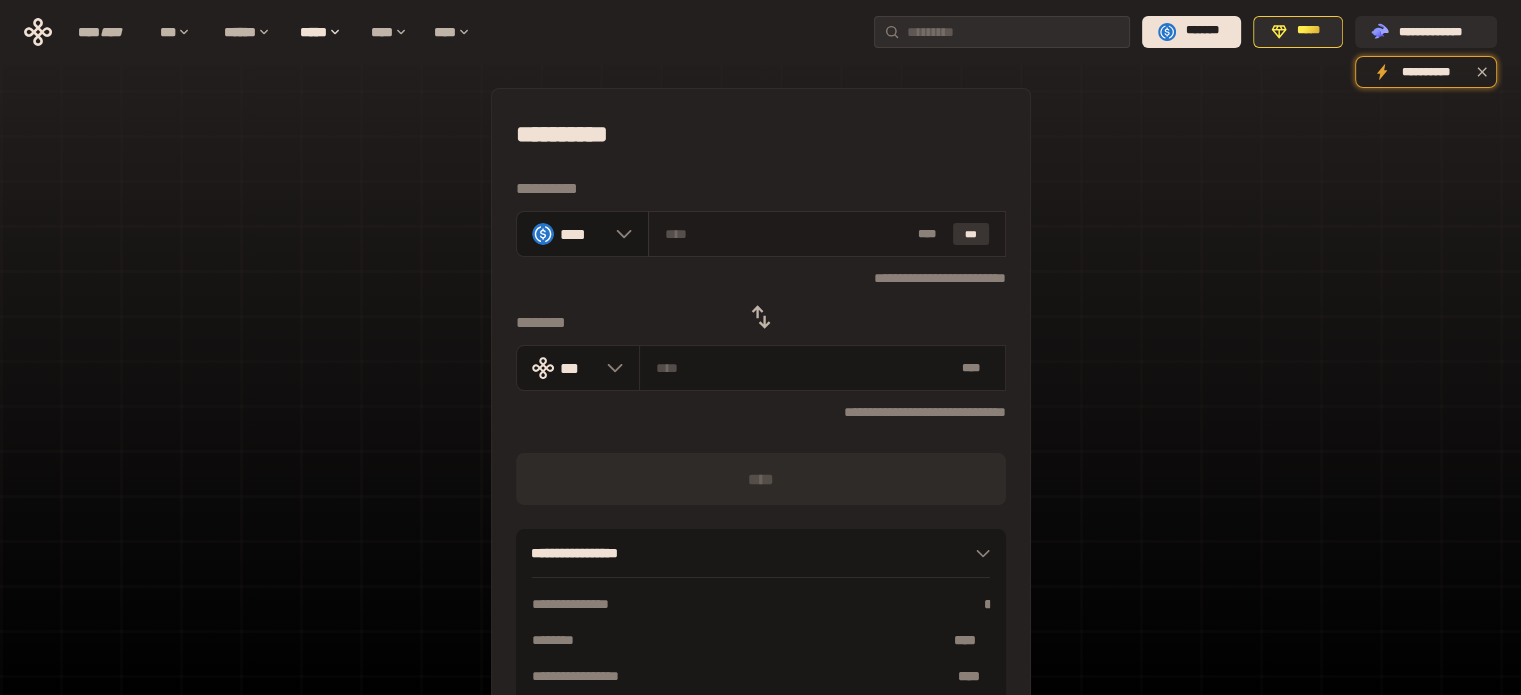 click on "***" at bounding box center [971, 234] 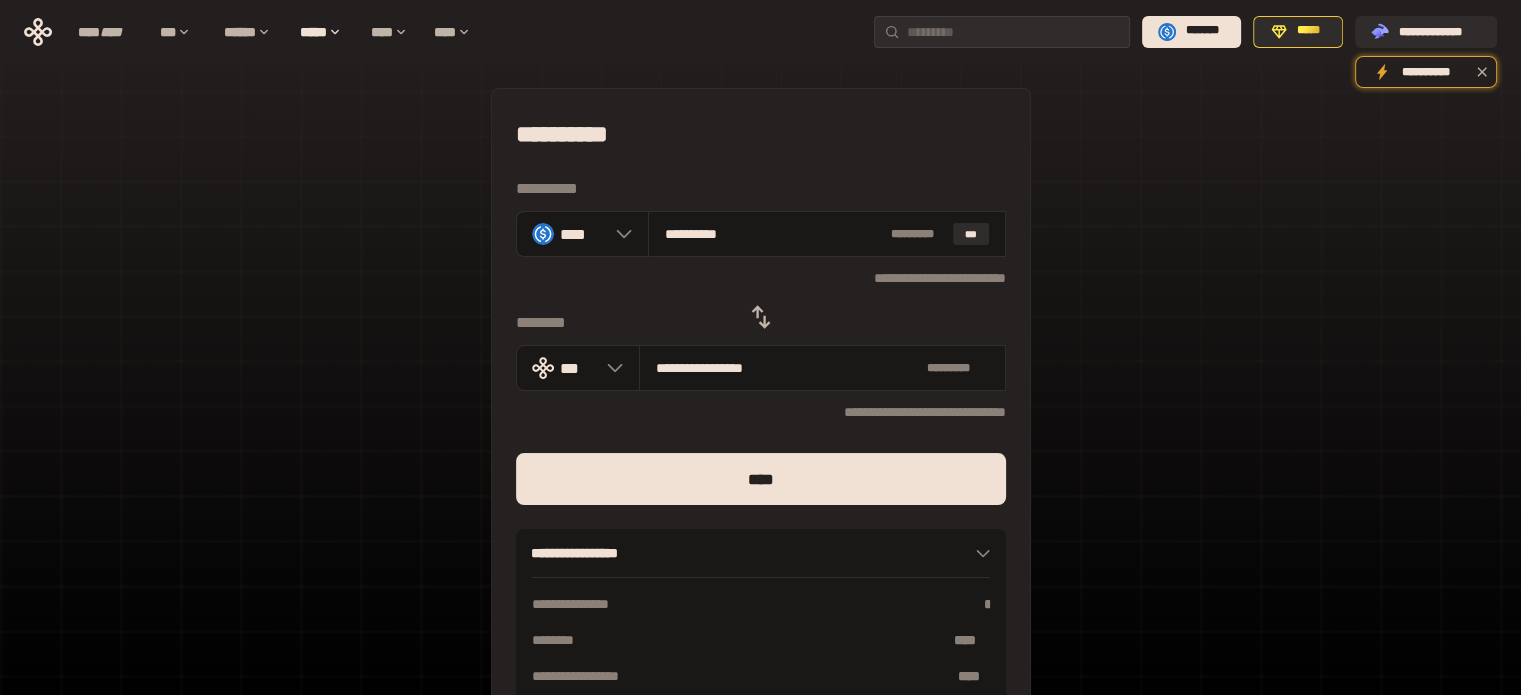 scroll, scrollTop: 176, scrollLeft: 0, axis: vertical 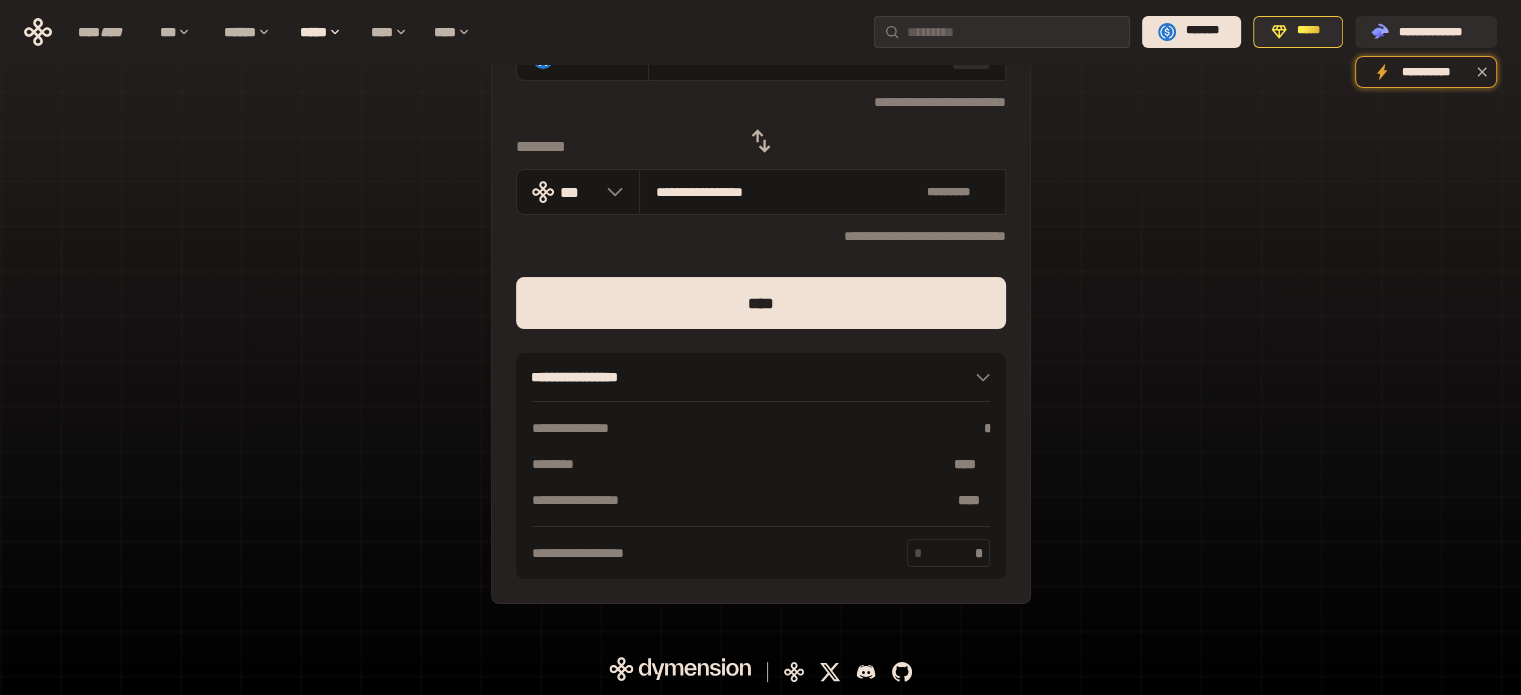 click 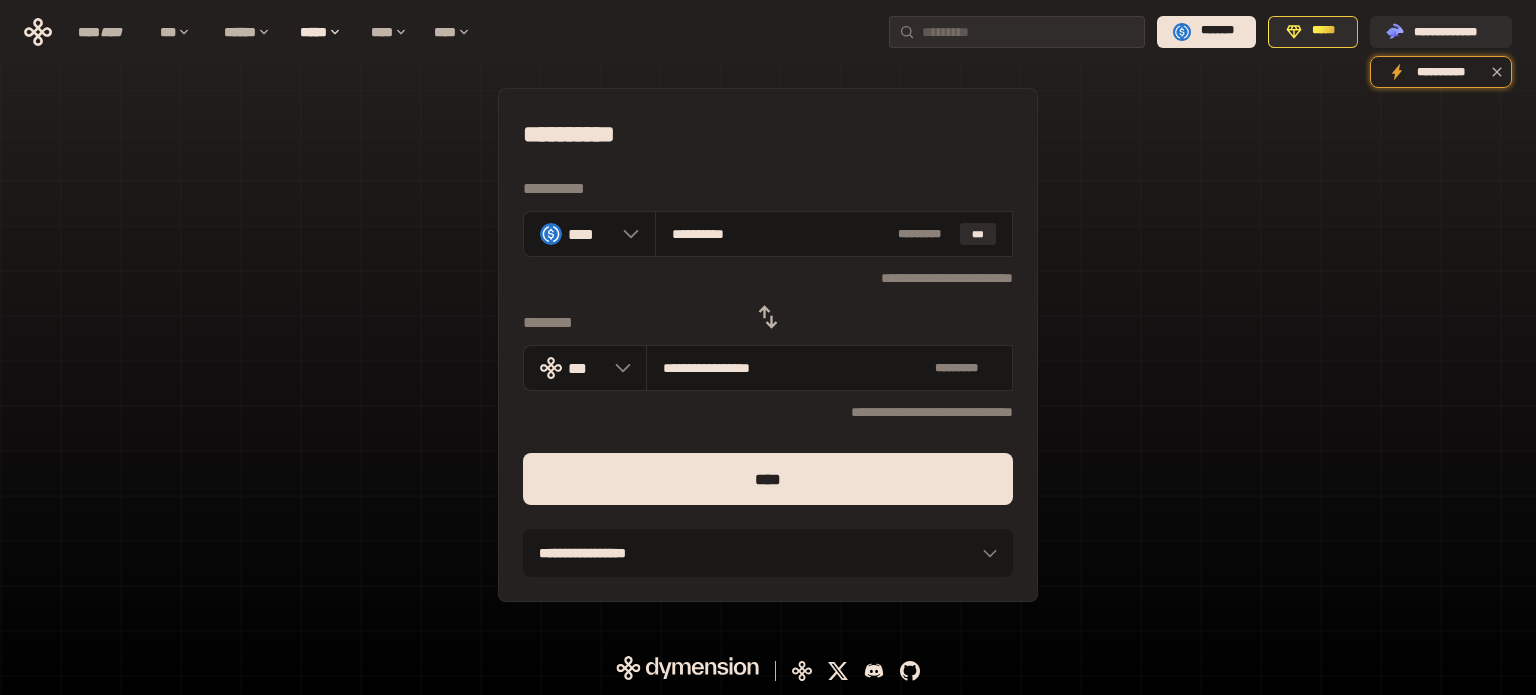 click on "* **** * ********" at bounding box center (768, 553) 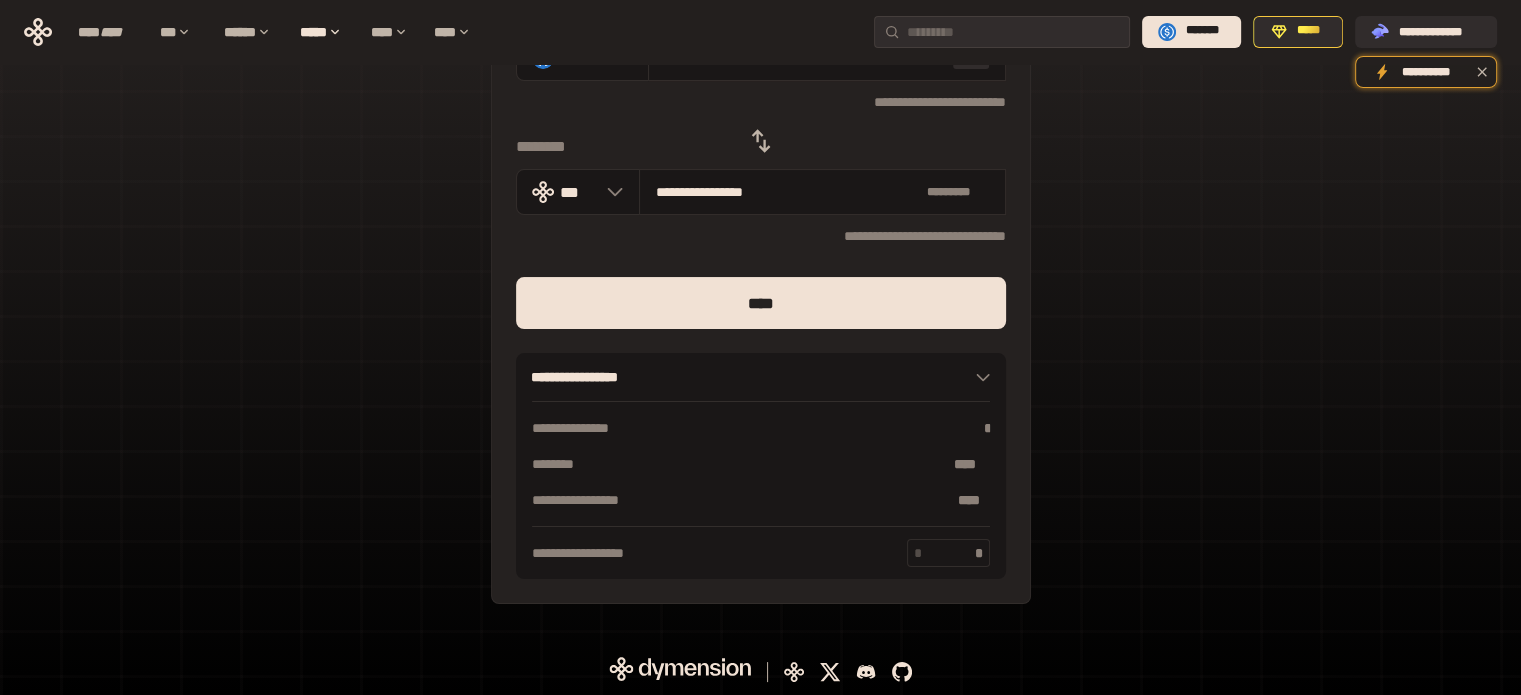 scroll, scrollTop: 0, scrollLeft: 0, axis: both 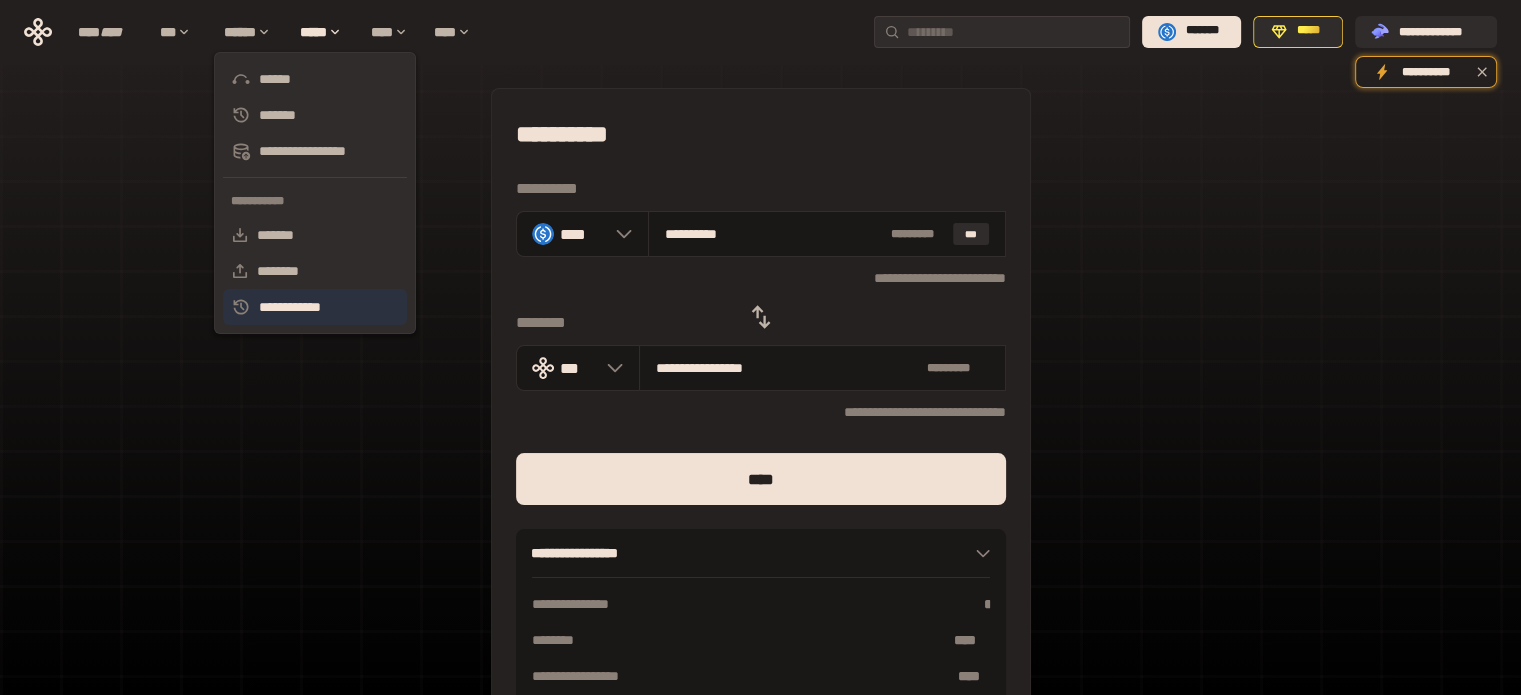 click on "**********" at bounding box center [315, 307] 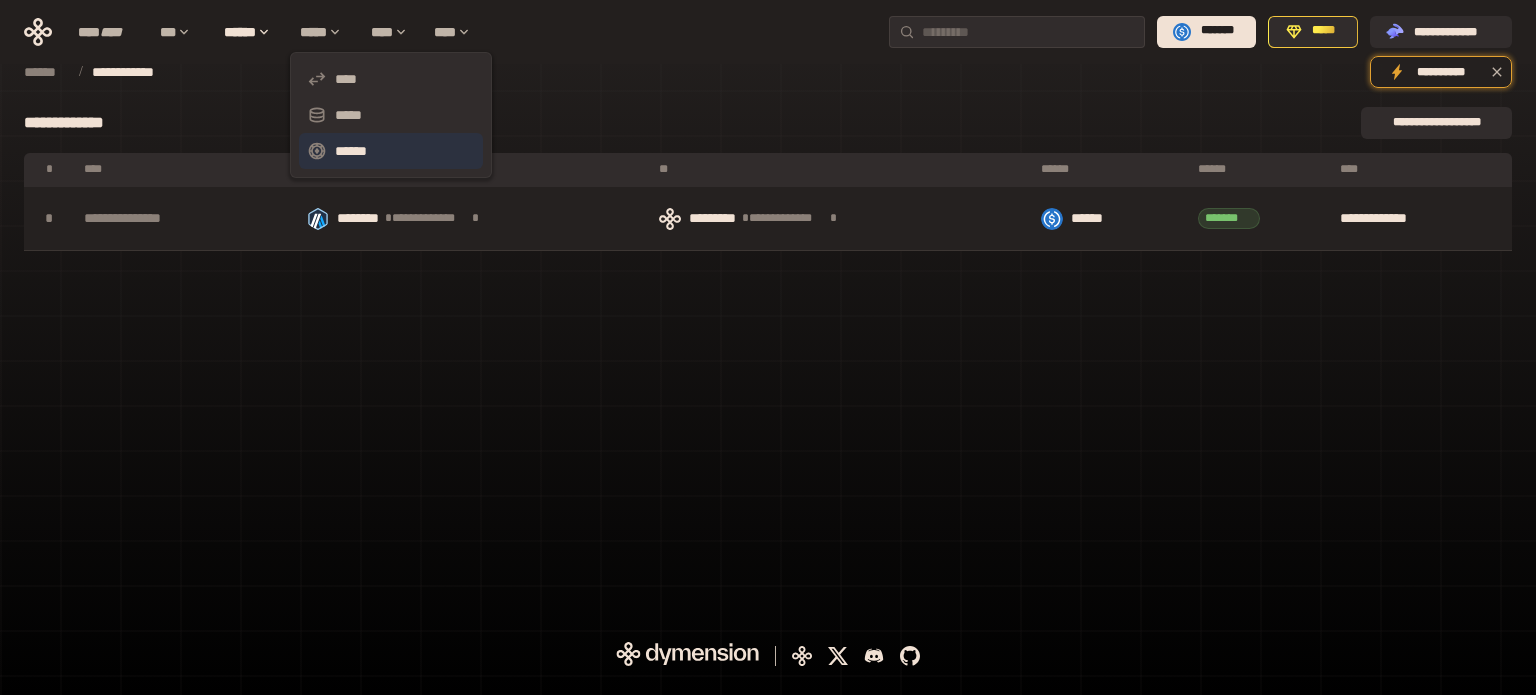 click on "******" at bounding box center [391, 151] 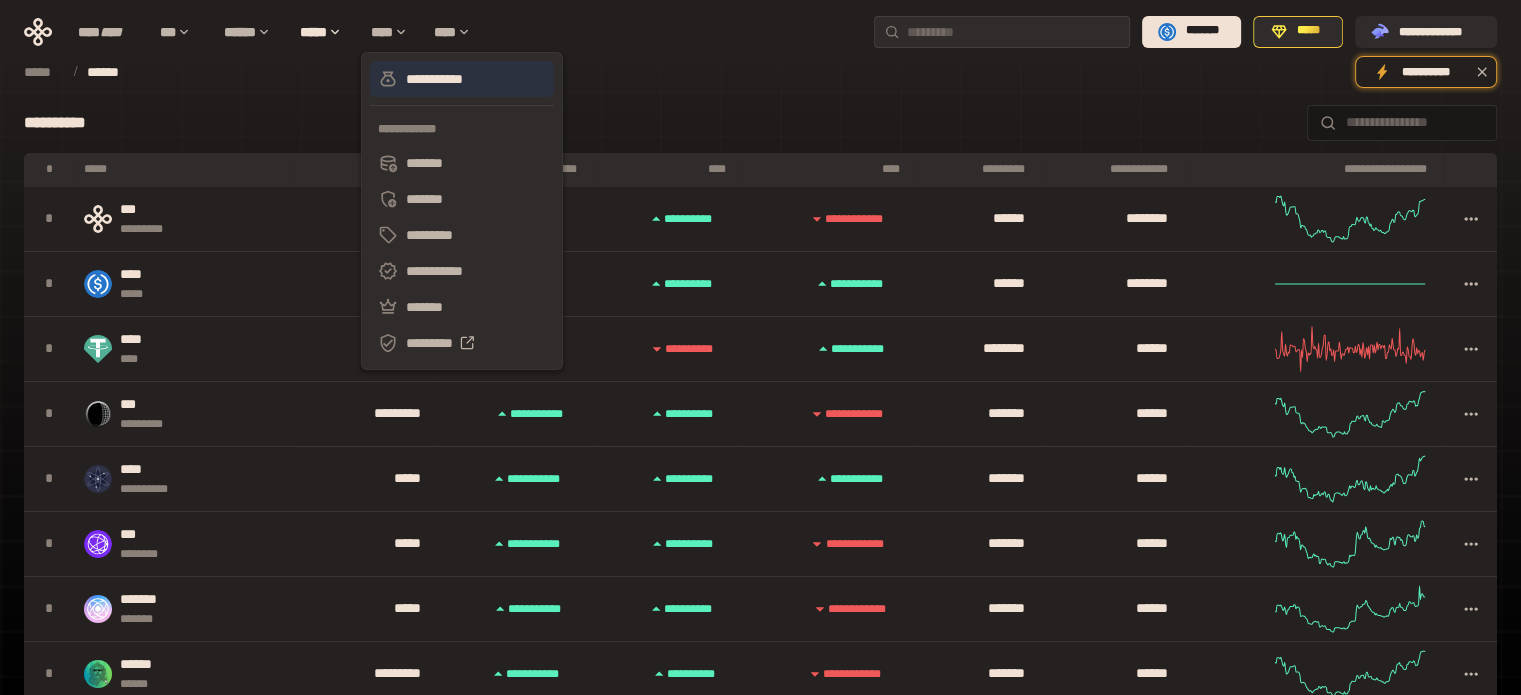 click on "**********" at bounding box center [462, 79] 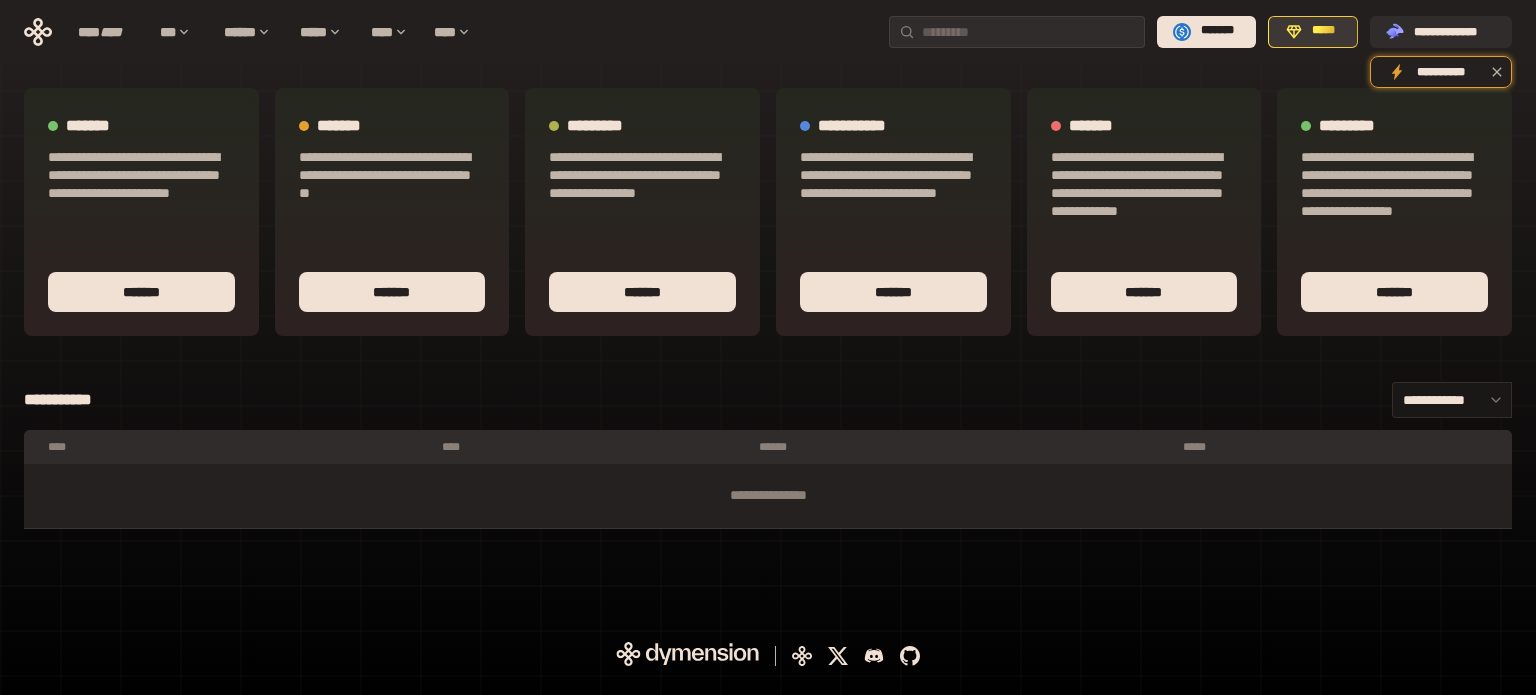 click on "*****" at bounding box center (1313, 32) 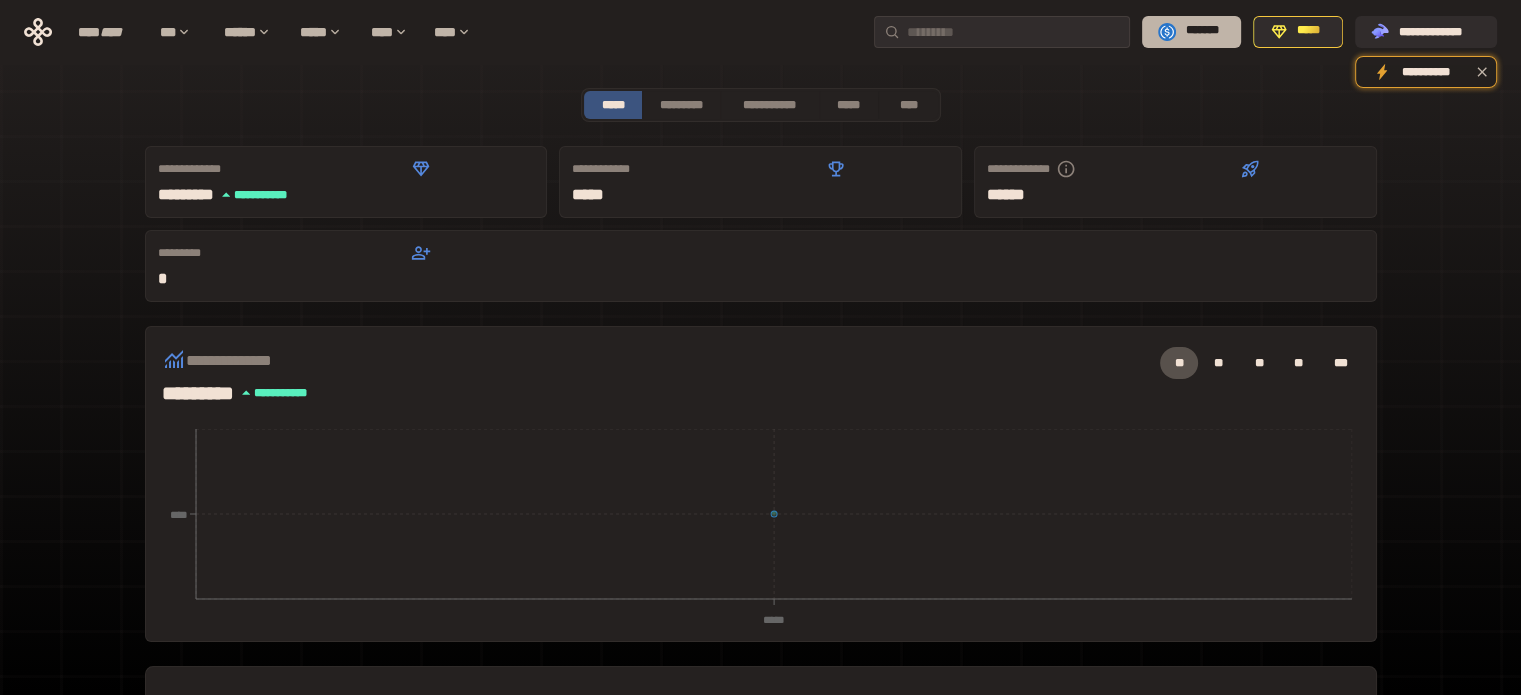 click 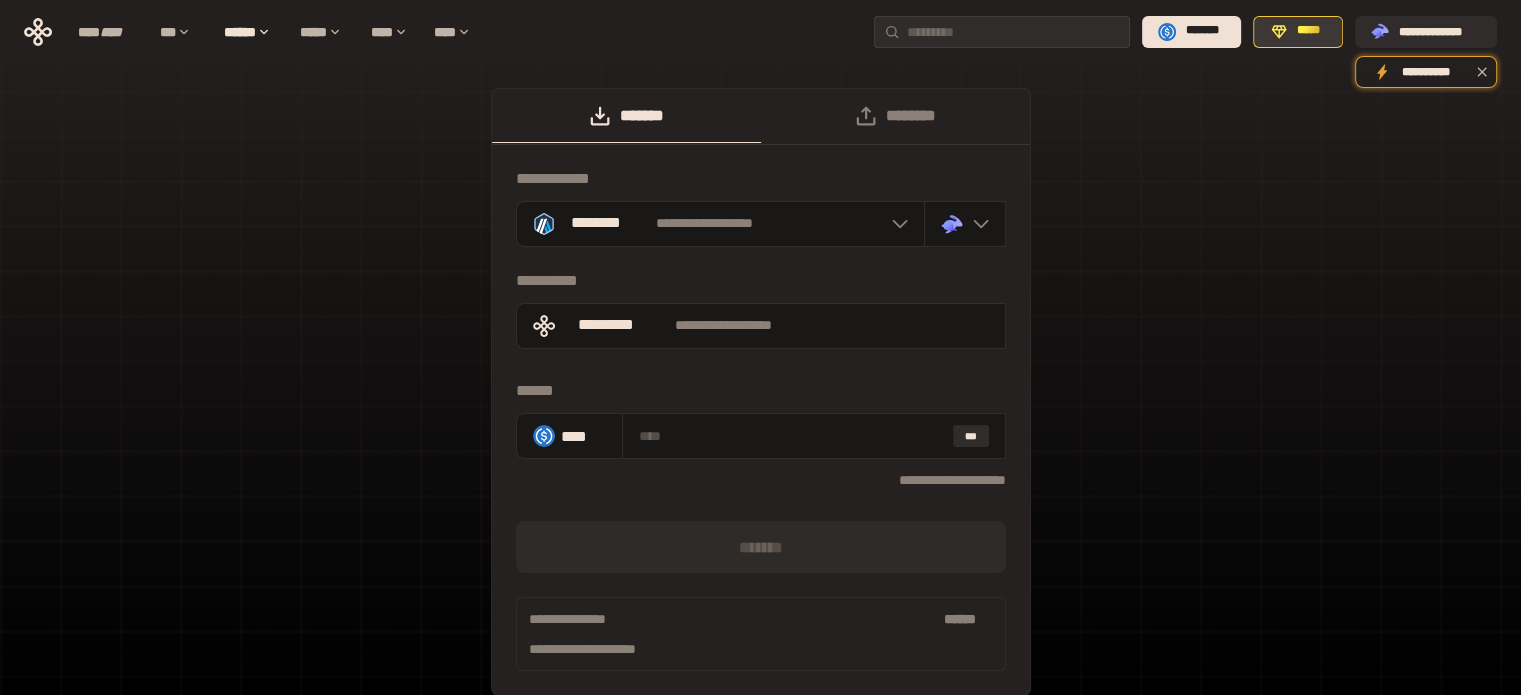 click 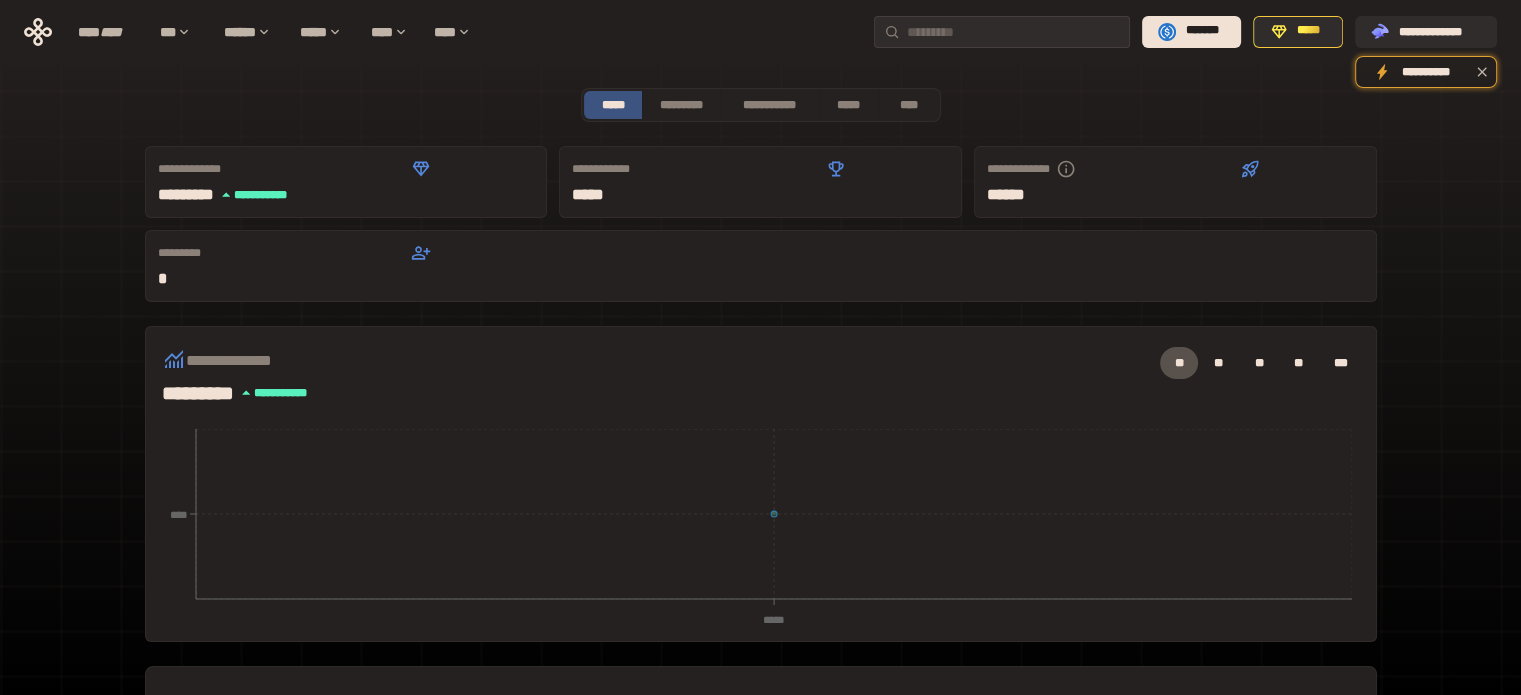 click on "**********" at bounding box center (760, 182) 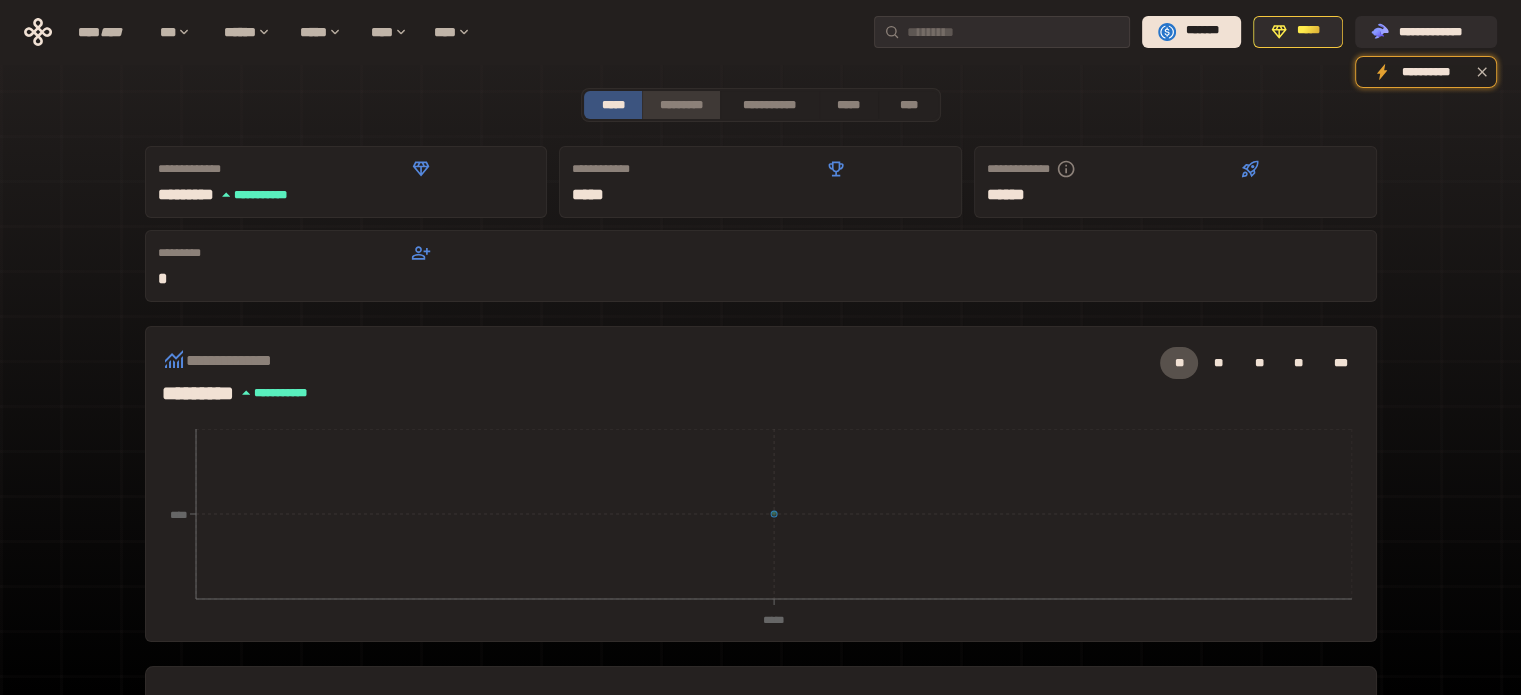 click on "*********" at bounding box center (680, 105) 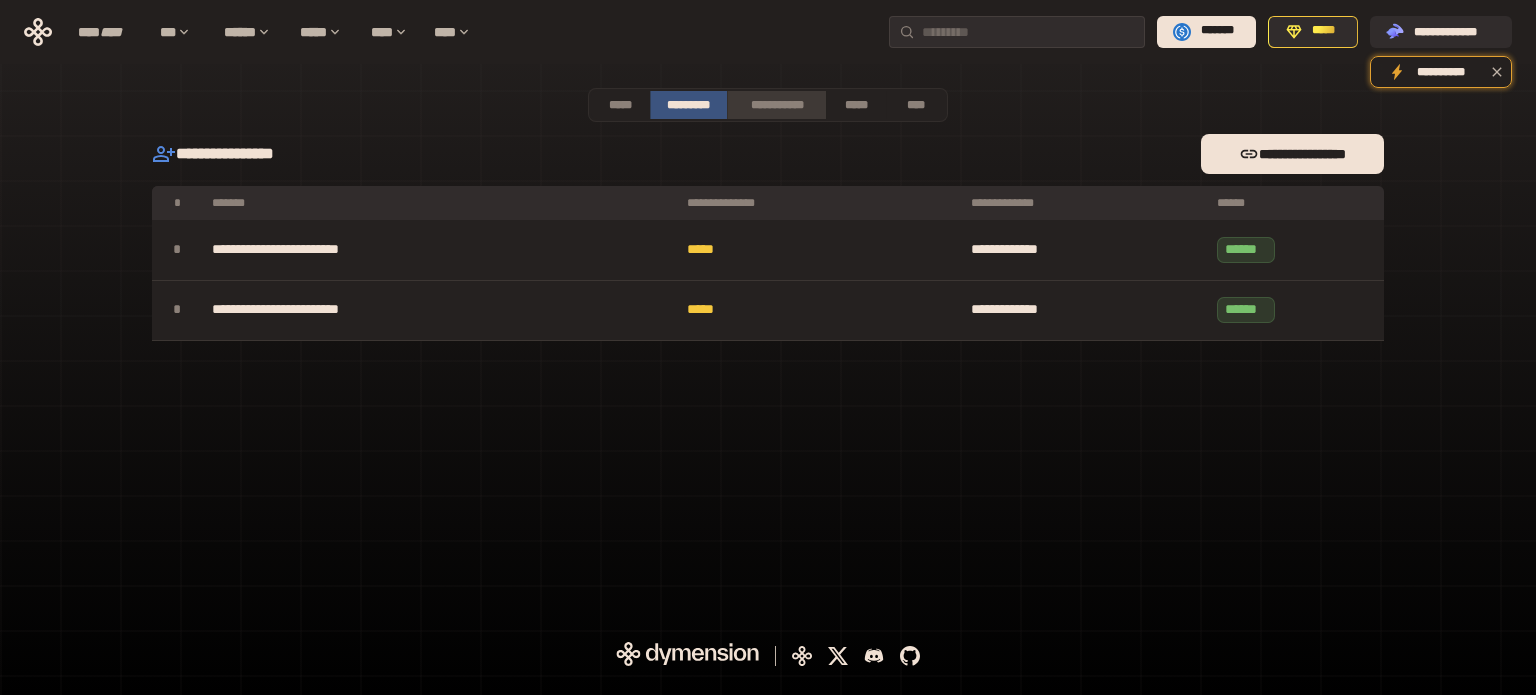 click on "**********" at bounding box center (776, 105) 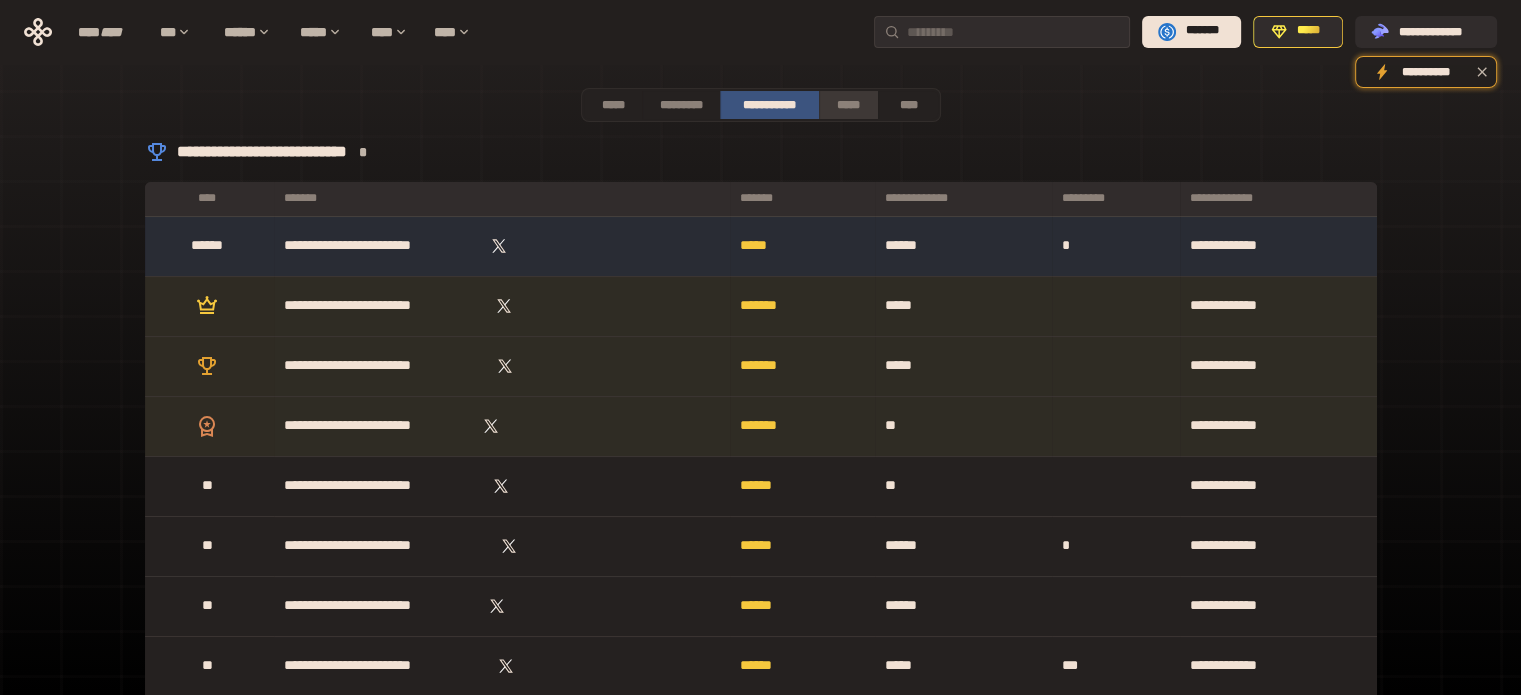 click on "*****" at bounding box center [849, 105] 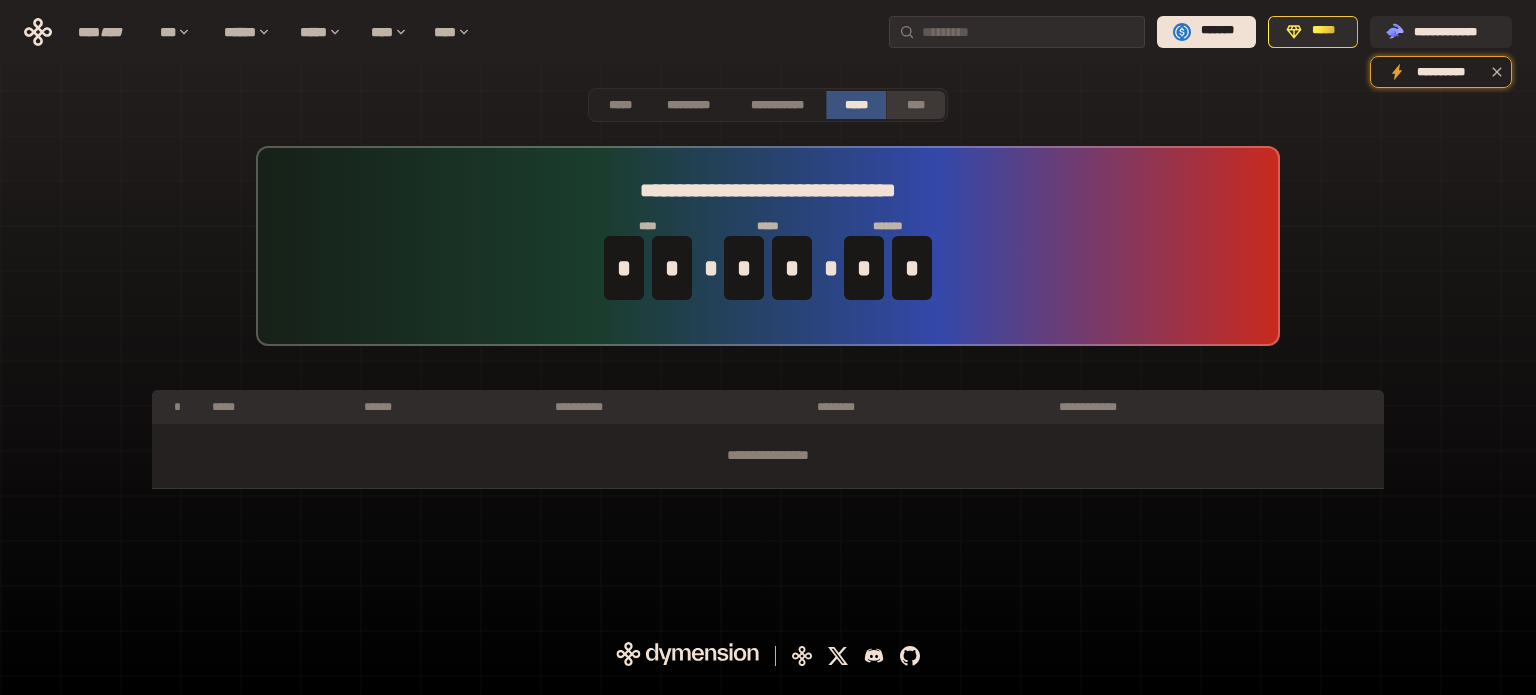 click on "****" at bounding box center (916, 105) 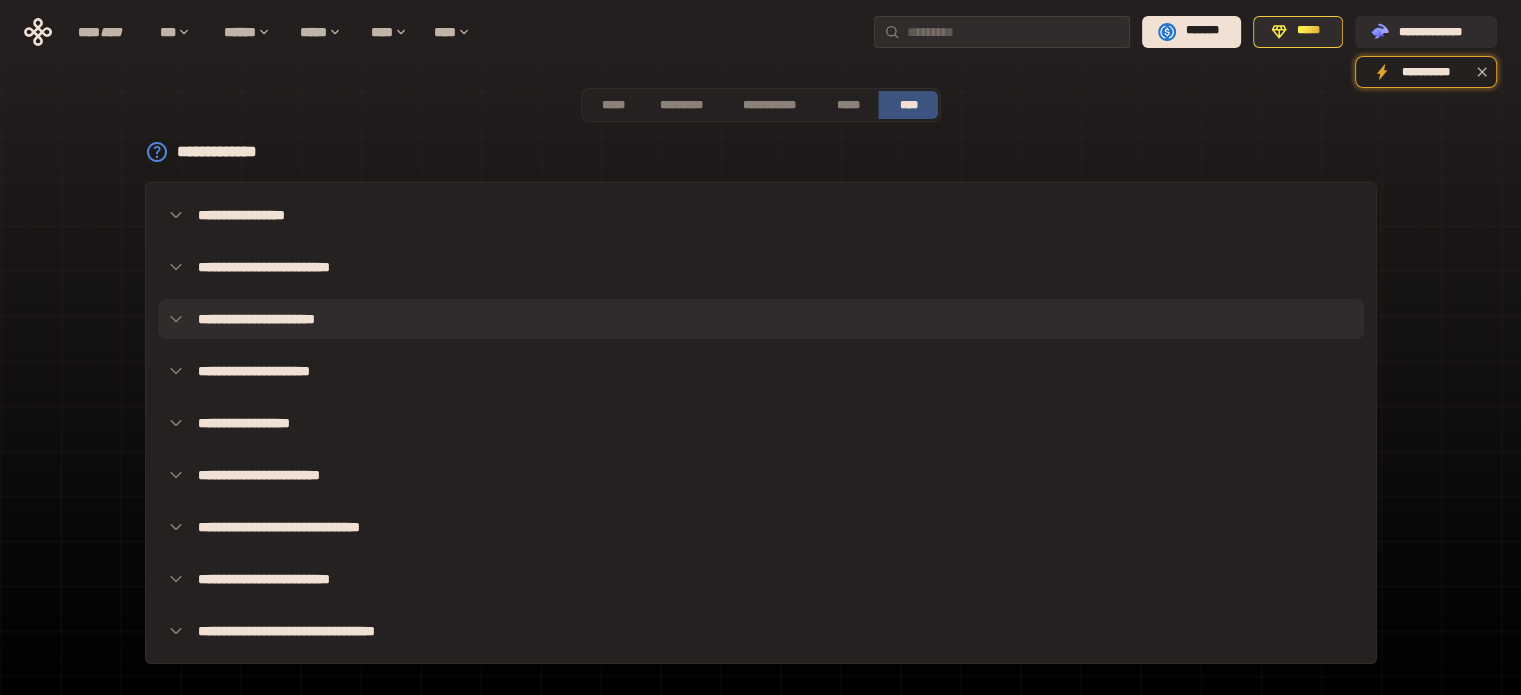 click on "**********" at bounding box center (761, 319) 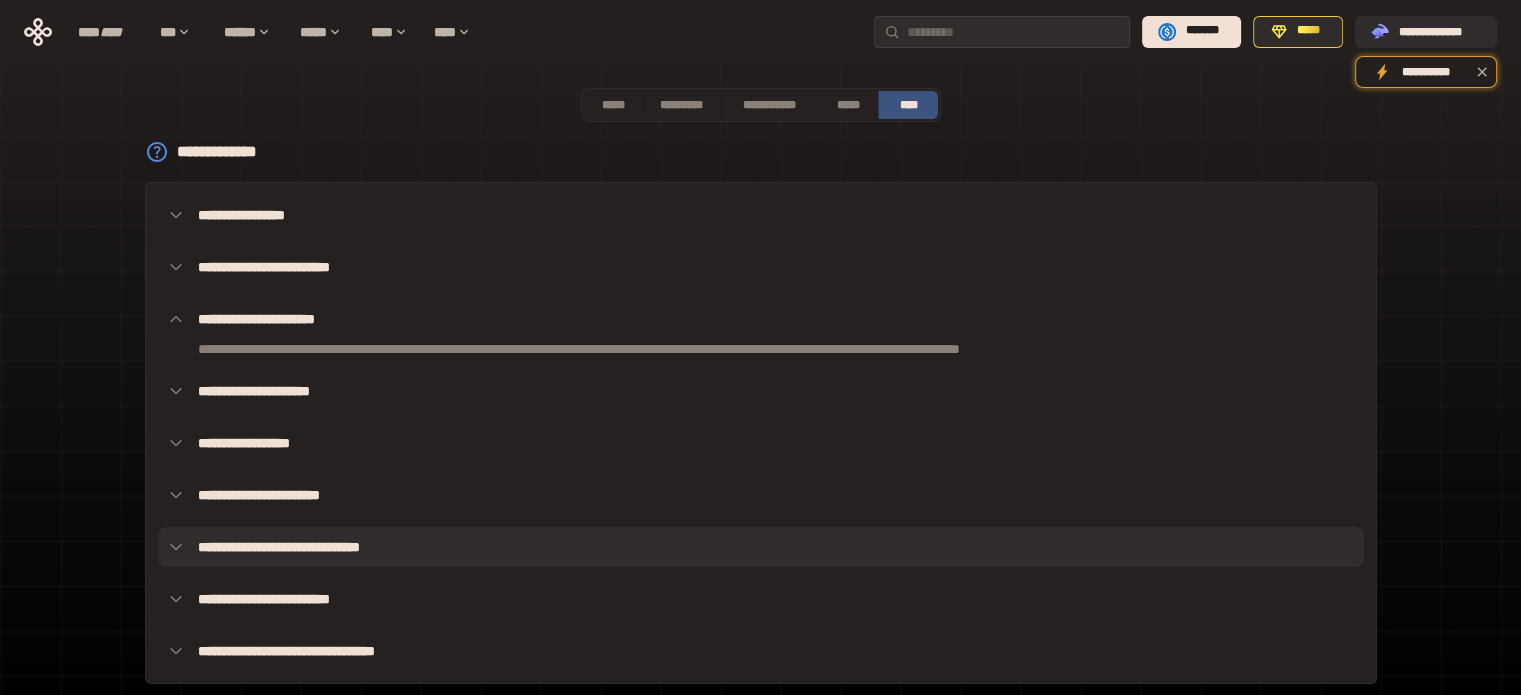 click on "**********" at bounding box center (761, 547) 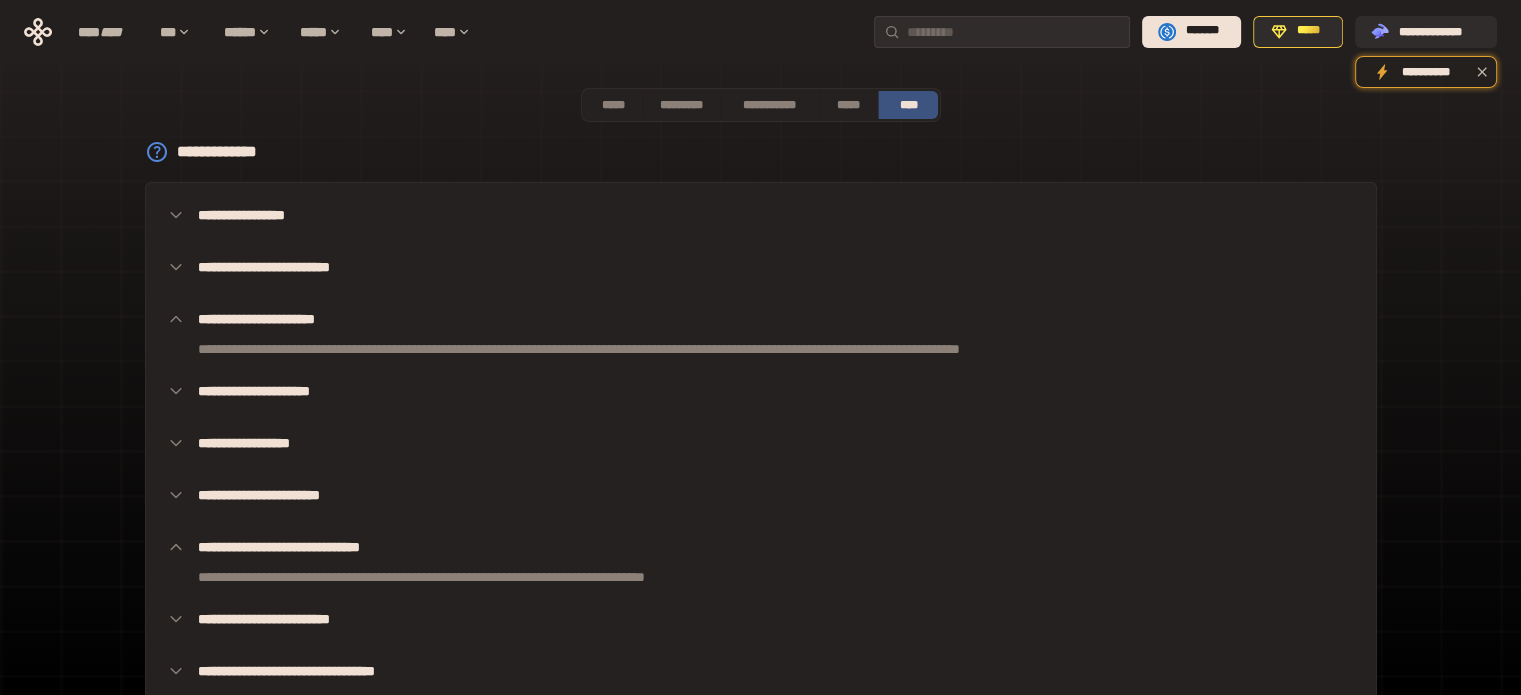 scroll, scrollTop: 100, scrollLeft: 0, axis: vertical 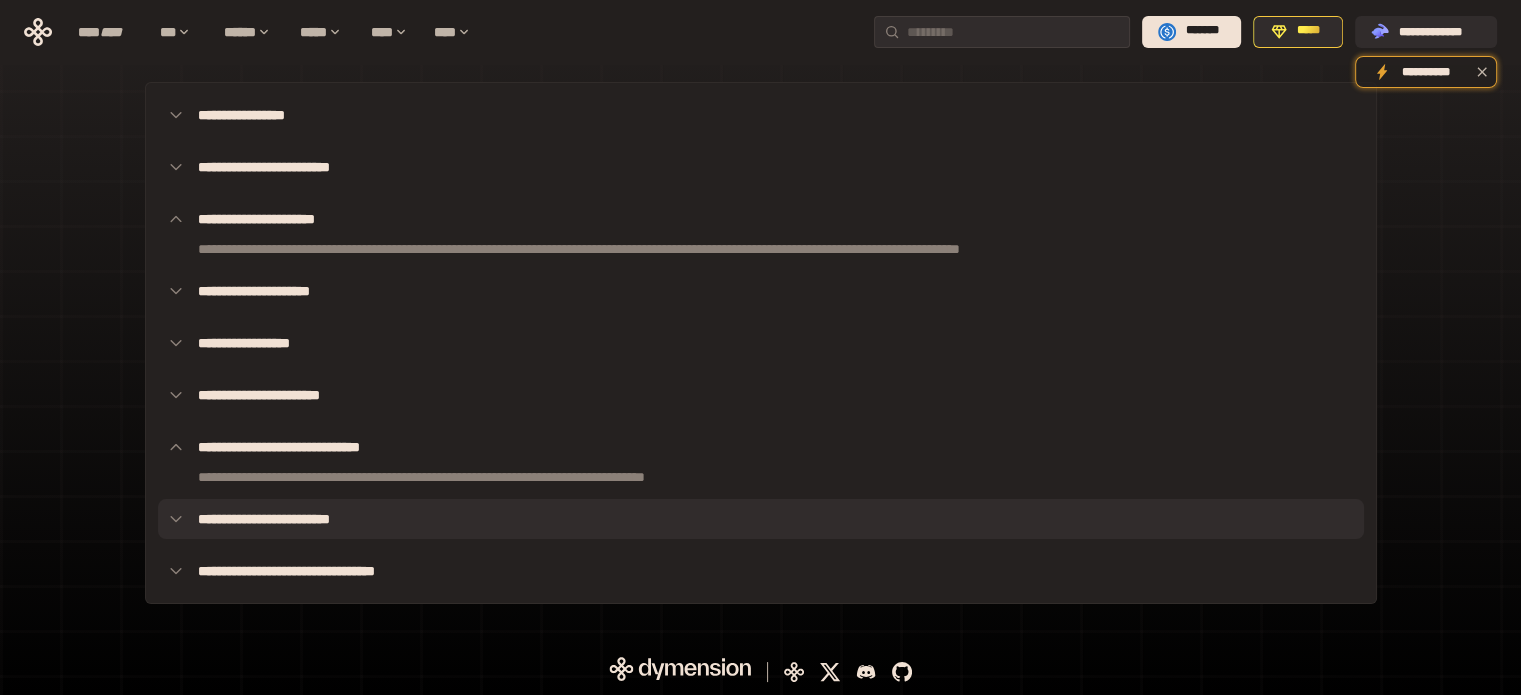 click on "**********" at bounding box center [761, 519] 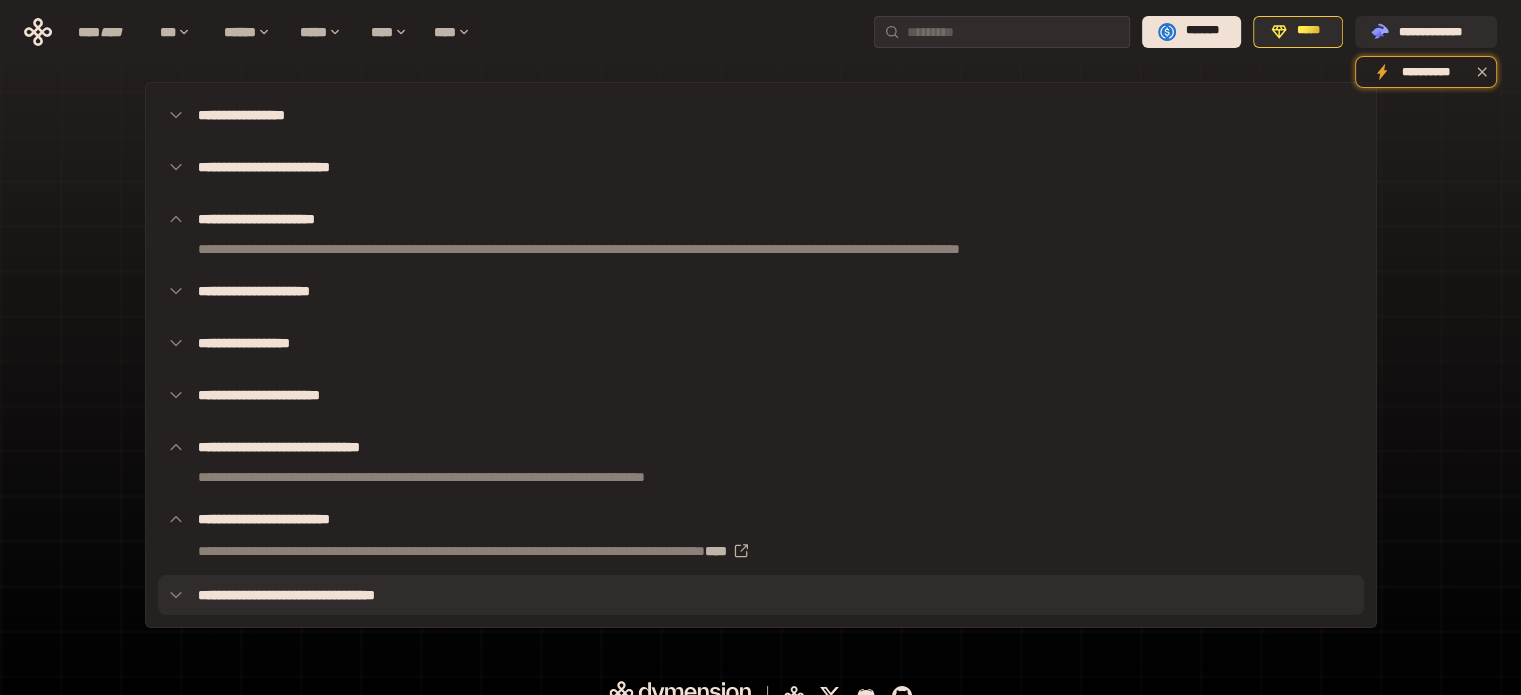 click on "**********" at bounding box center [761, 595] 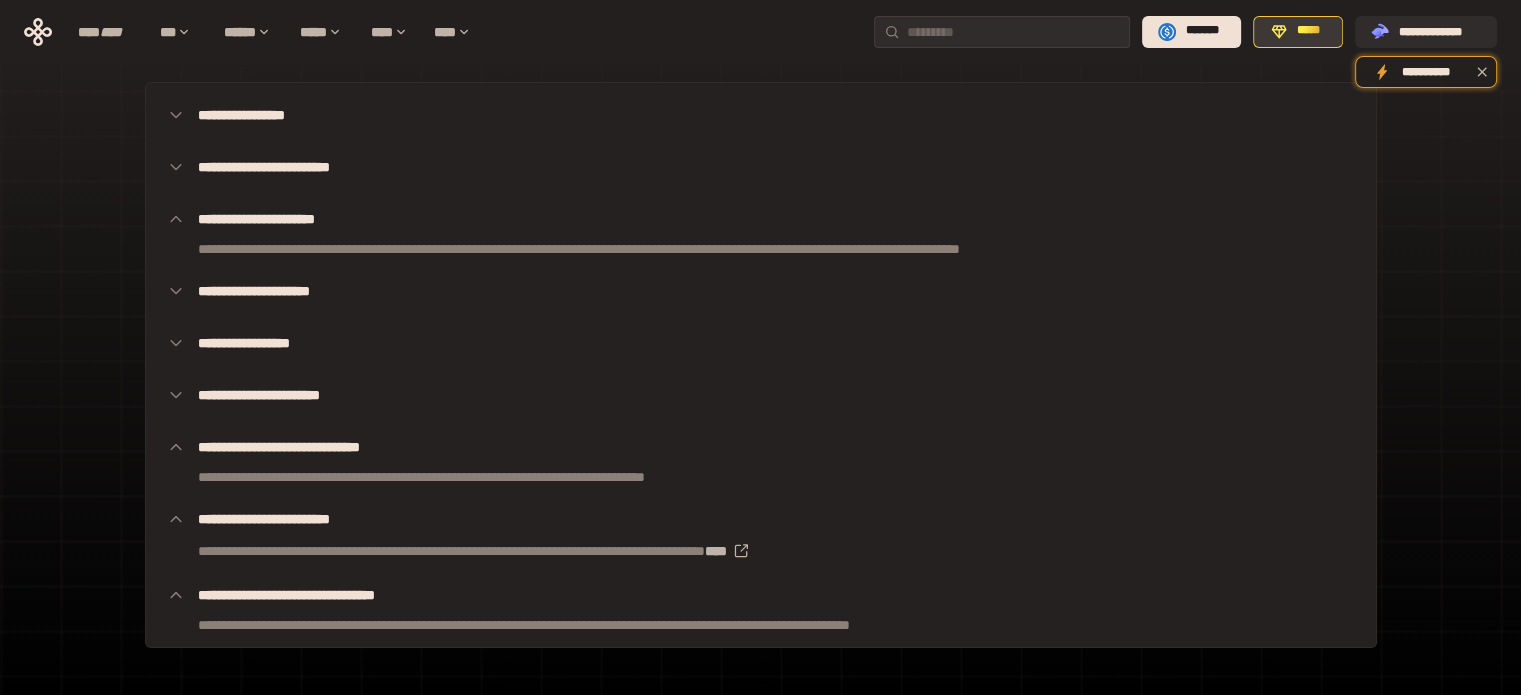 click on "*****" at bounding box center (1309, 31) 